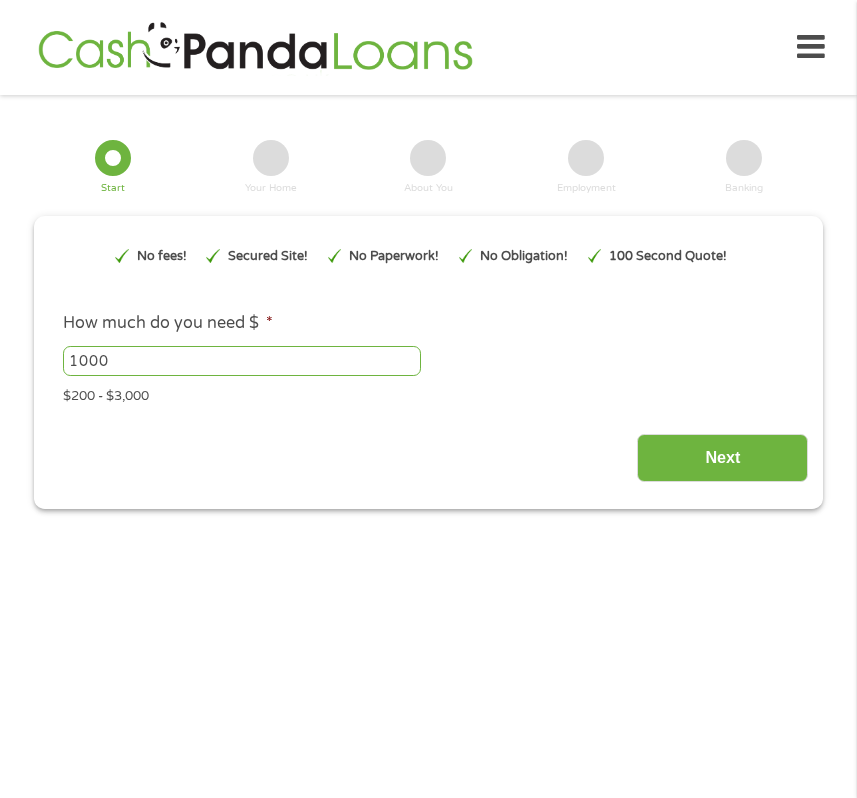 scroll, scrollTop: 0, scrollLeft: 0, axis: both 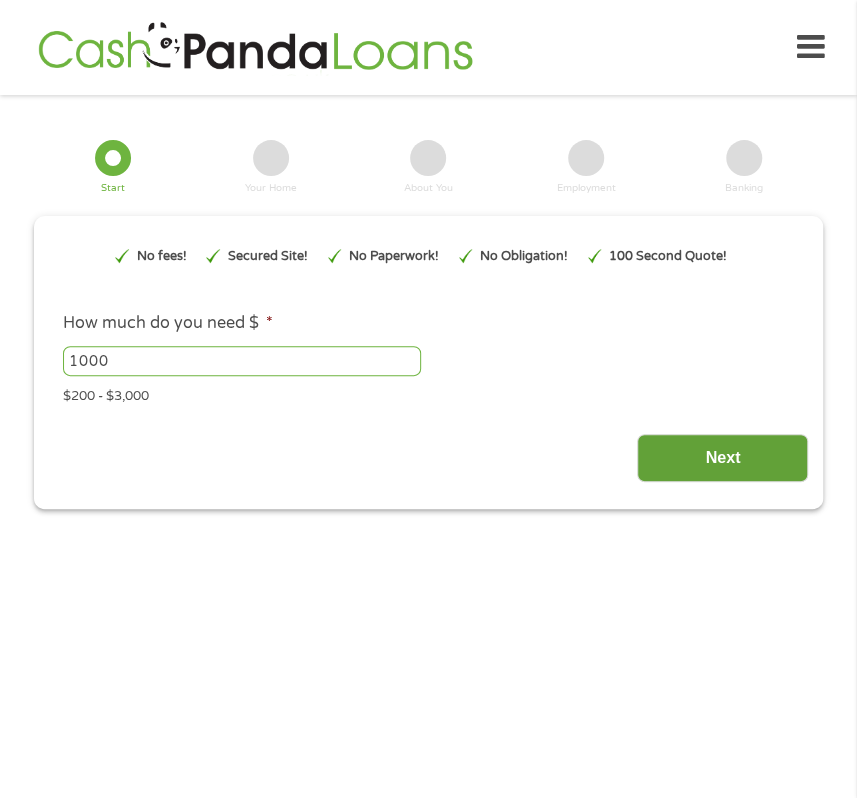 drag, startPoint x: 754, startPoint y: 505, endPoint x: 745, endPoint y: 513, distance: 12.0415945 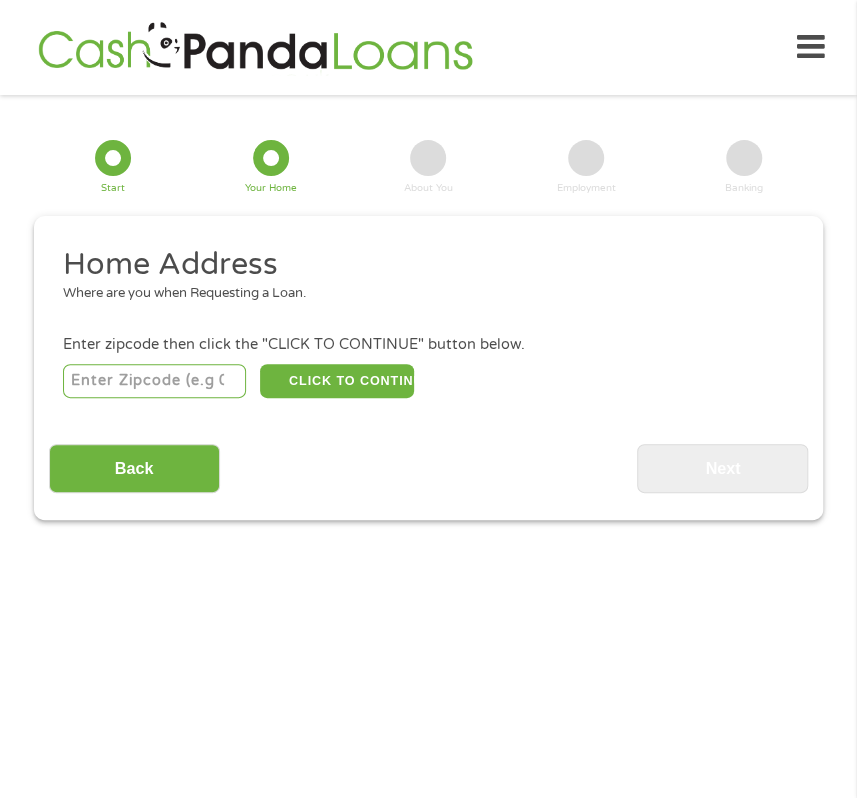 scroll, scrollTop: 0, scrollLeft: 0, axis: both 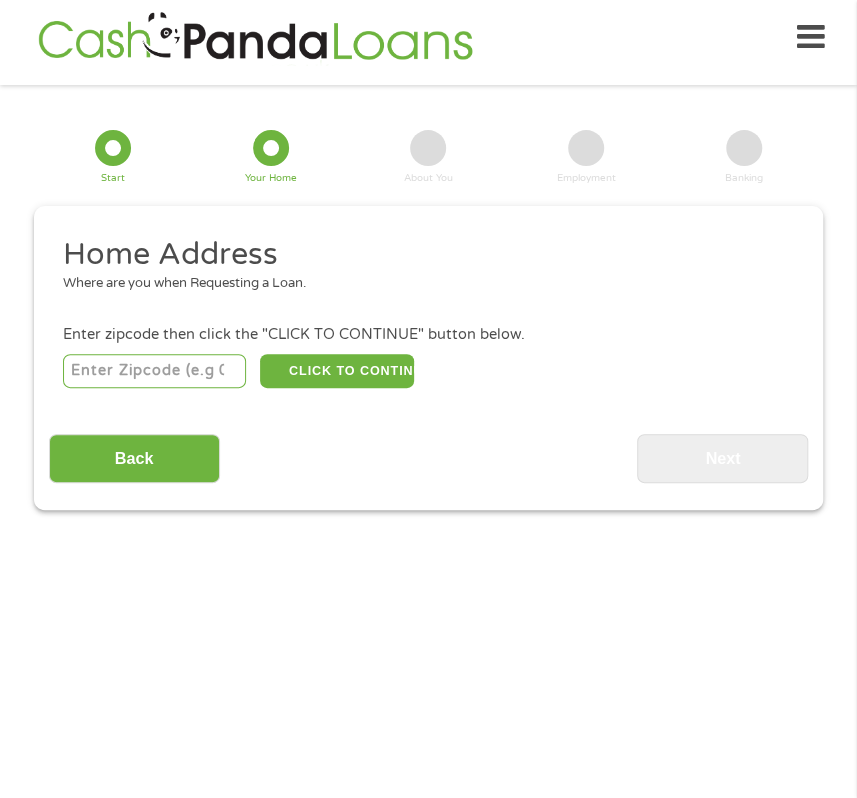 type on "[ZIP]" 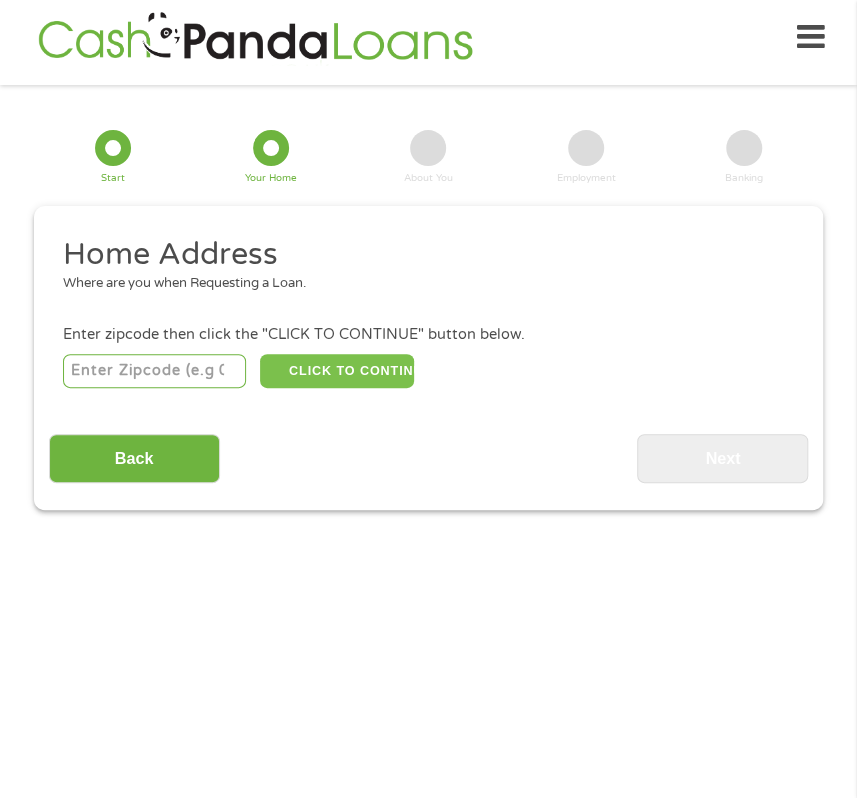 click on "CLICK TO CONTINUE" at bounding box center (337, 371) 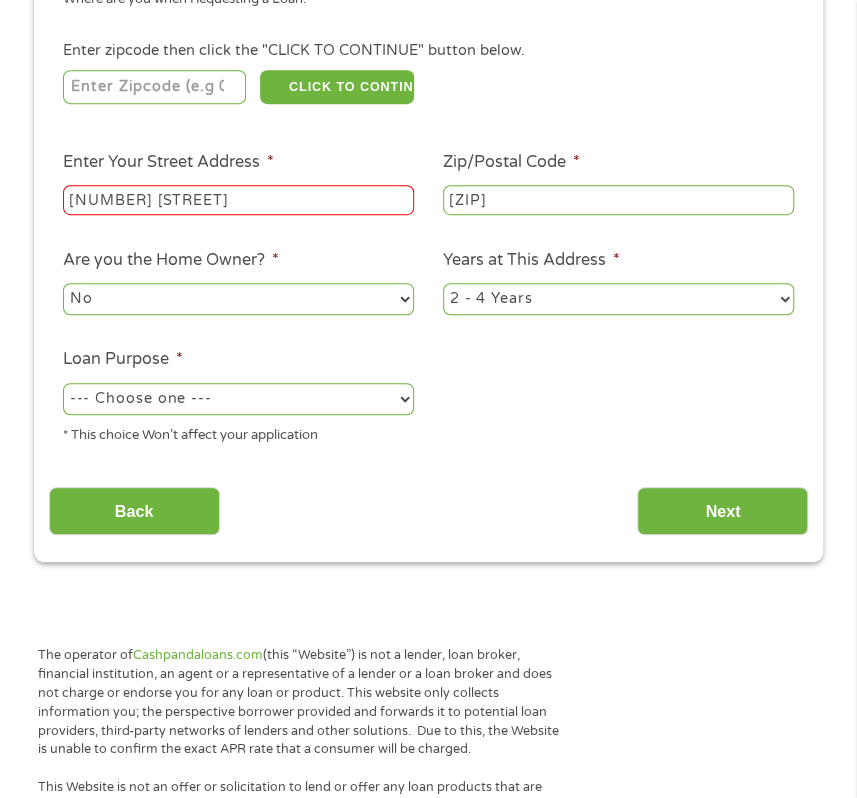 scroll, scrollTop: 310, scrollLeft: 0, axis: vertical 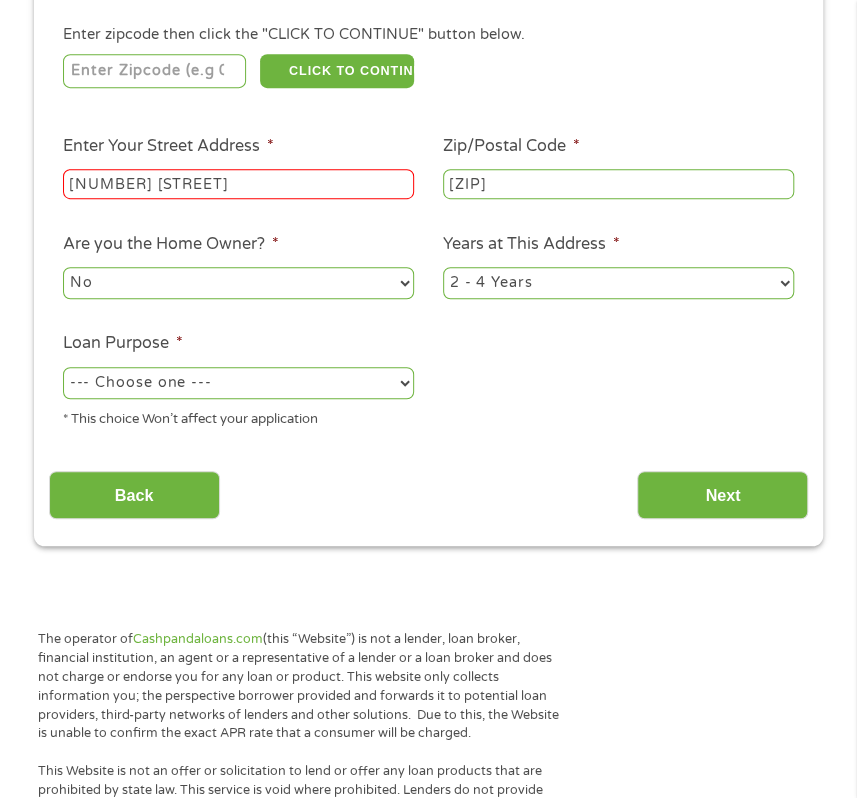 type on "[NUMBER] [STREET]" 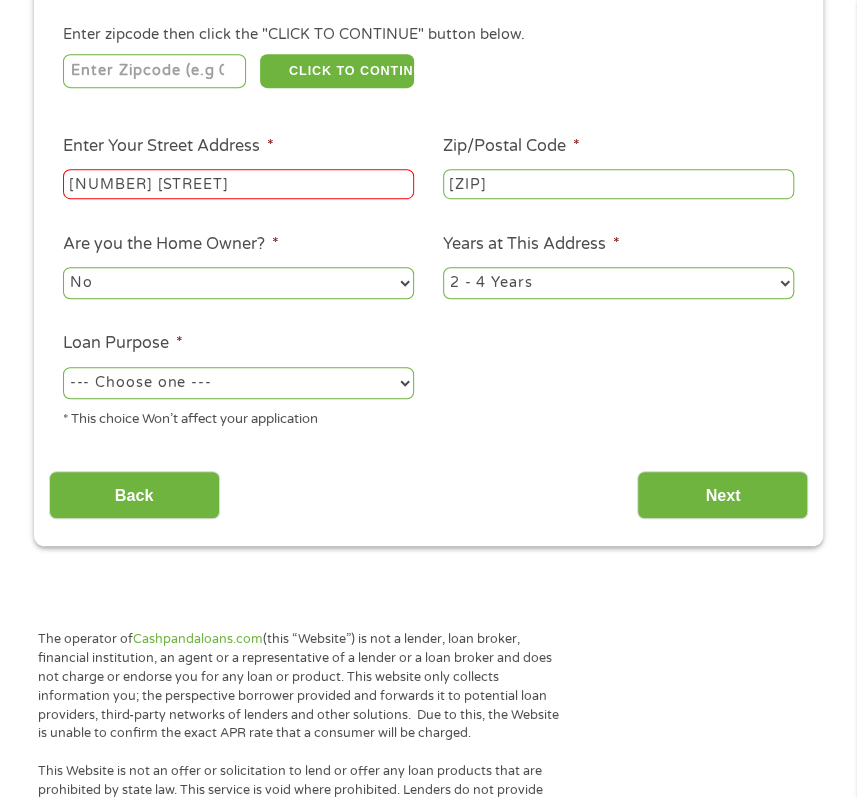 select on "other" 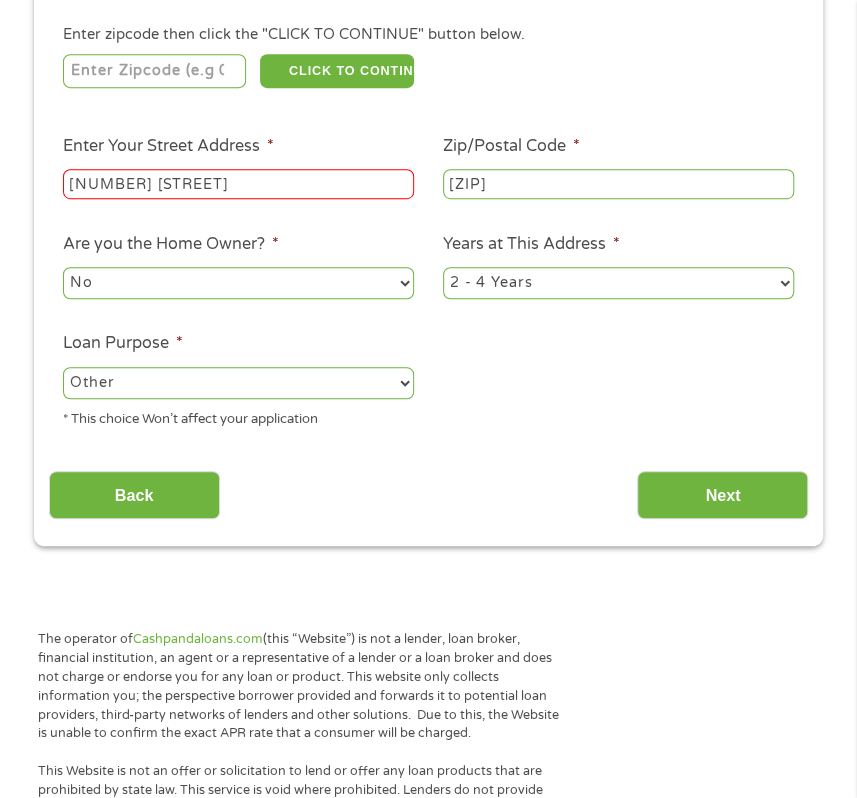 click on "--- Choose one --- Pay Bills Debt Consolidation Home Improvement Major Purchase Car Loan Short Term Cash Medical Expenses Other" at bounding box center (238, 383) 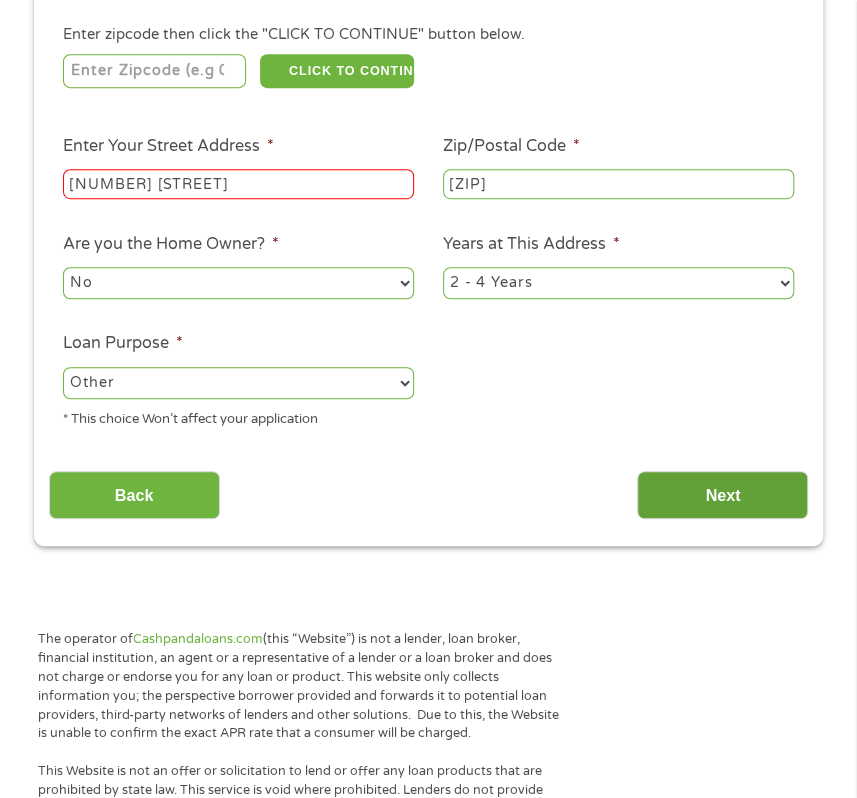 click on "Next" at bounding box center (722, 495) 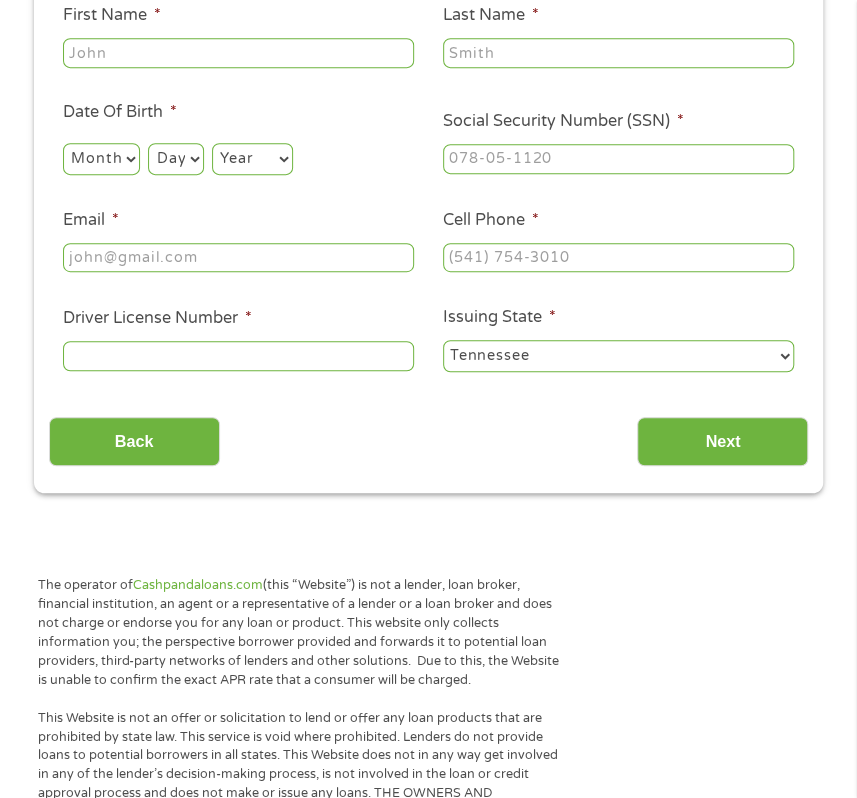 scroll, scrollTop: 8, scrollLeft: 8, axis: both 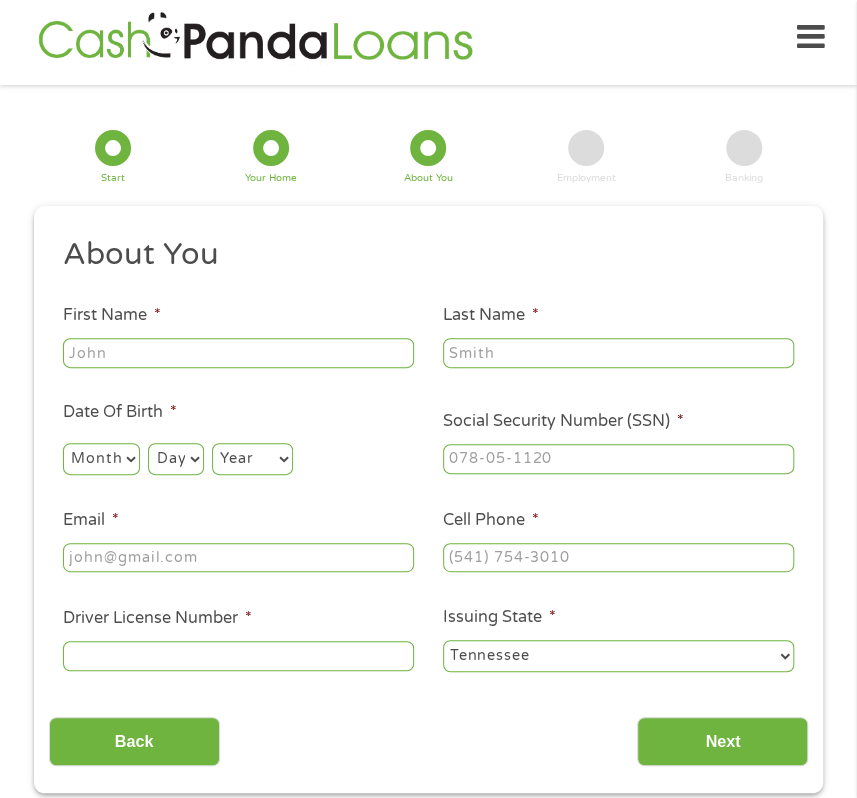 type on "Aime" 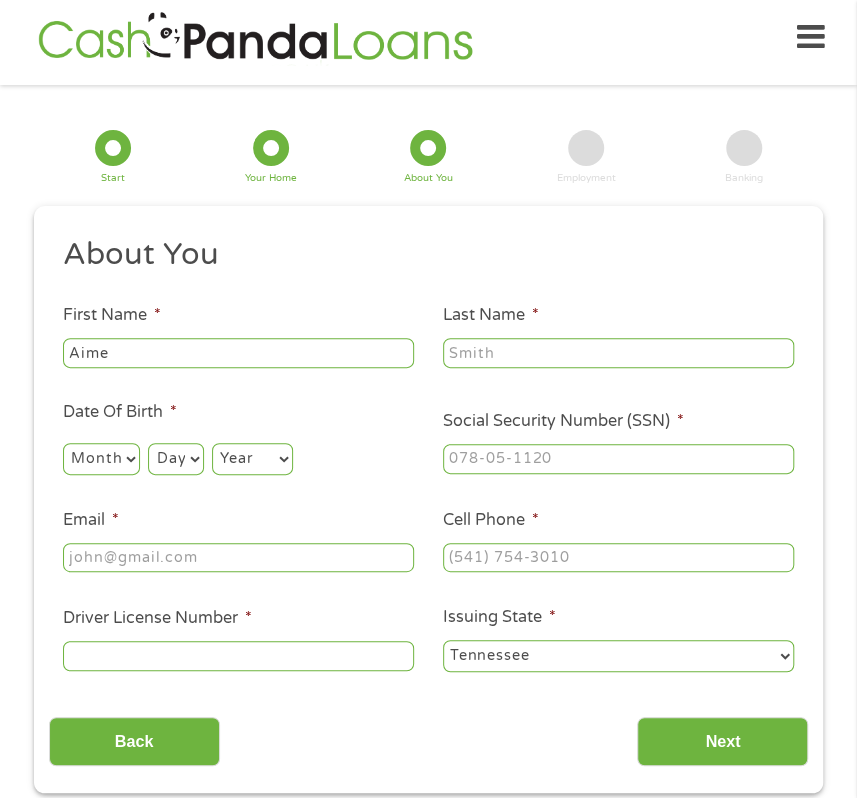 type on "Gahanza" 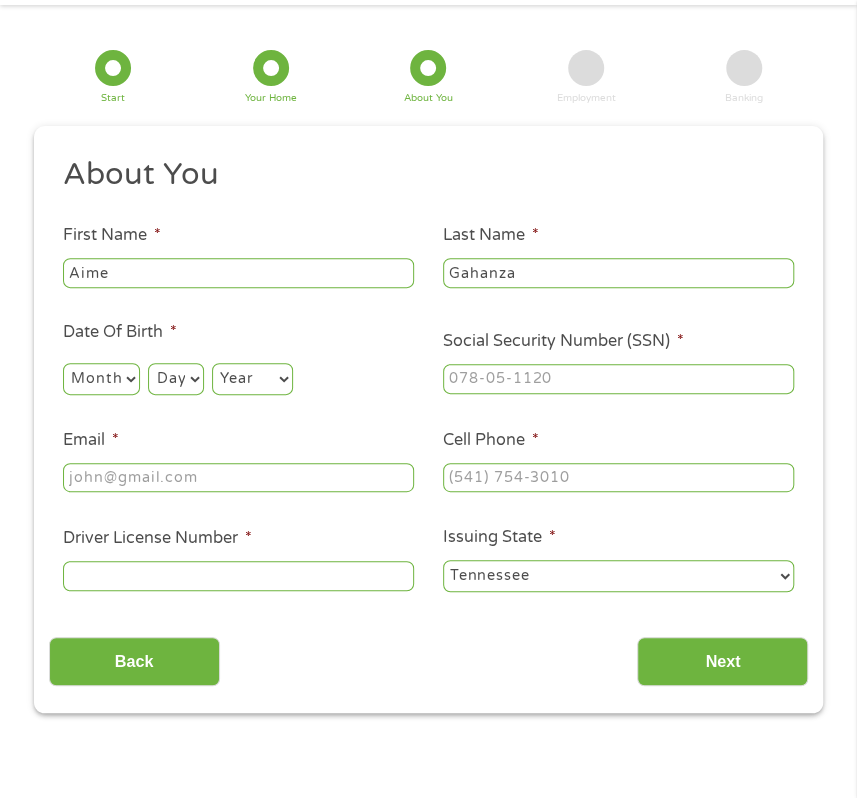 scroll, scrollTop: 210, scrollLeft: 0, axis: vertical 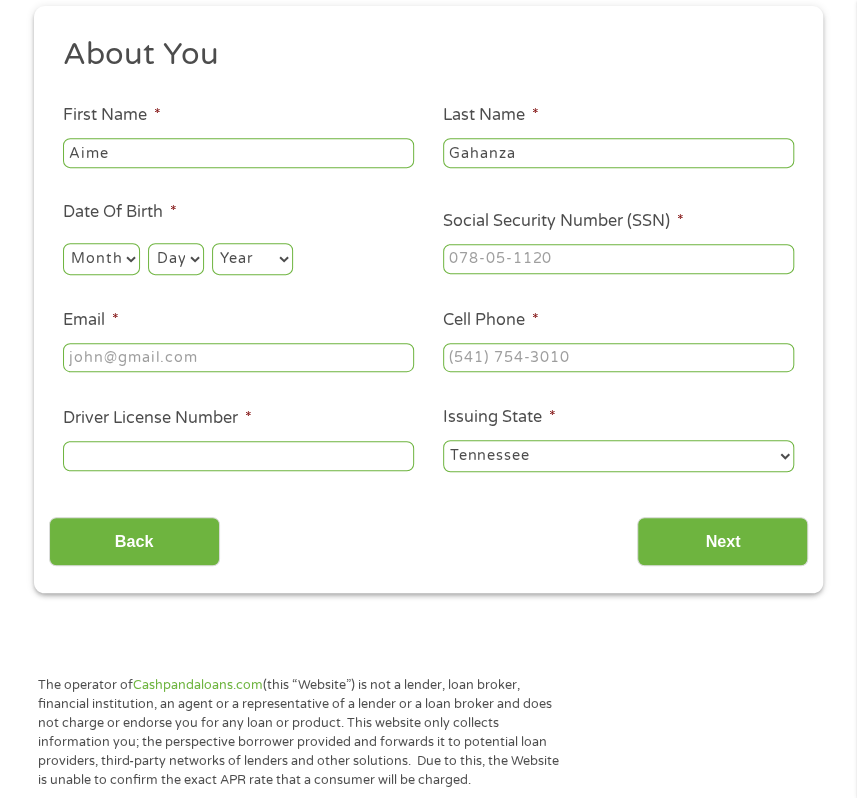 click on "Month 1 2 3 4 5 6 7 8 9 10 11 12" at bounding box center (101, 259) 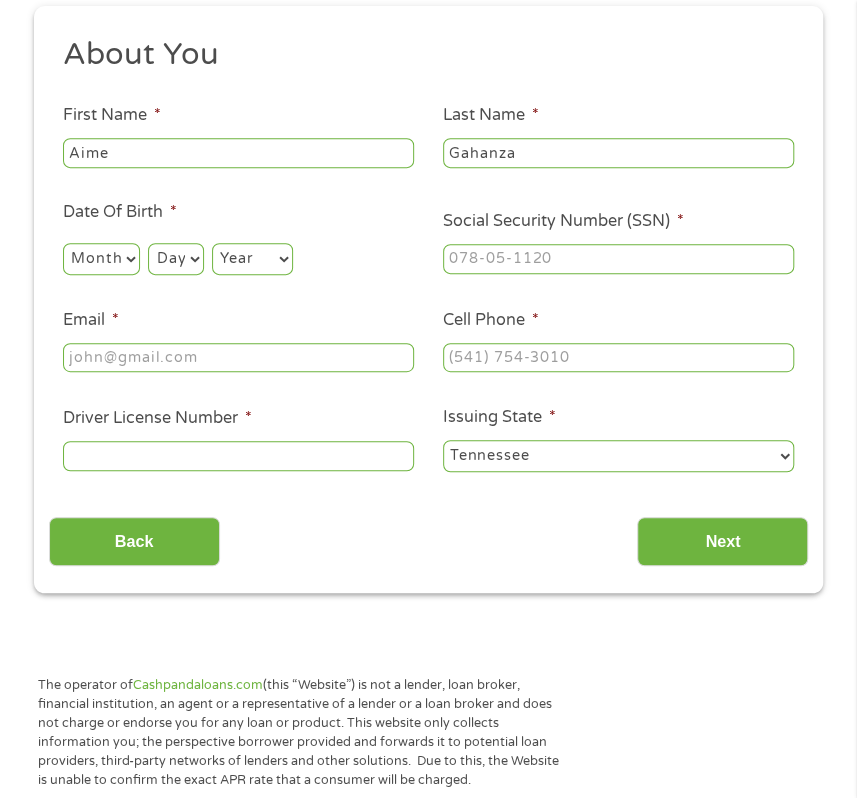 select on "7" 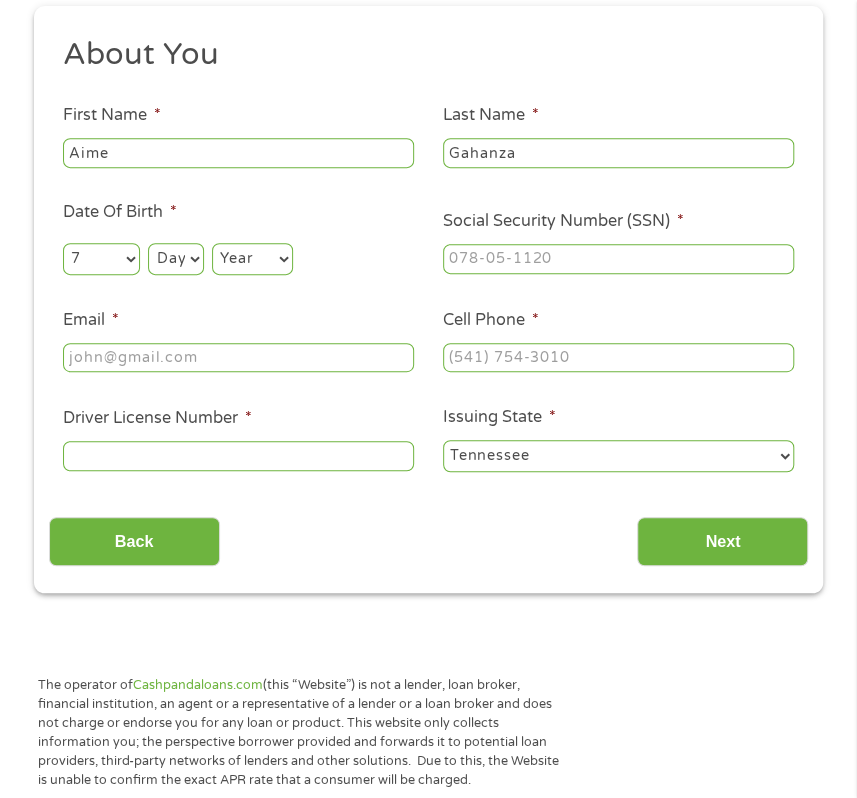 click on "Month 1 2 3 4 5 6 7 8 9 10 11 12" at bounding box center (101, 259) 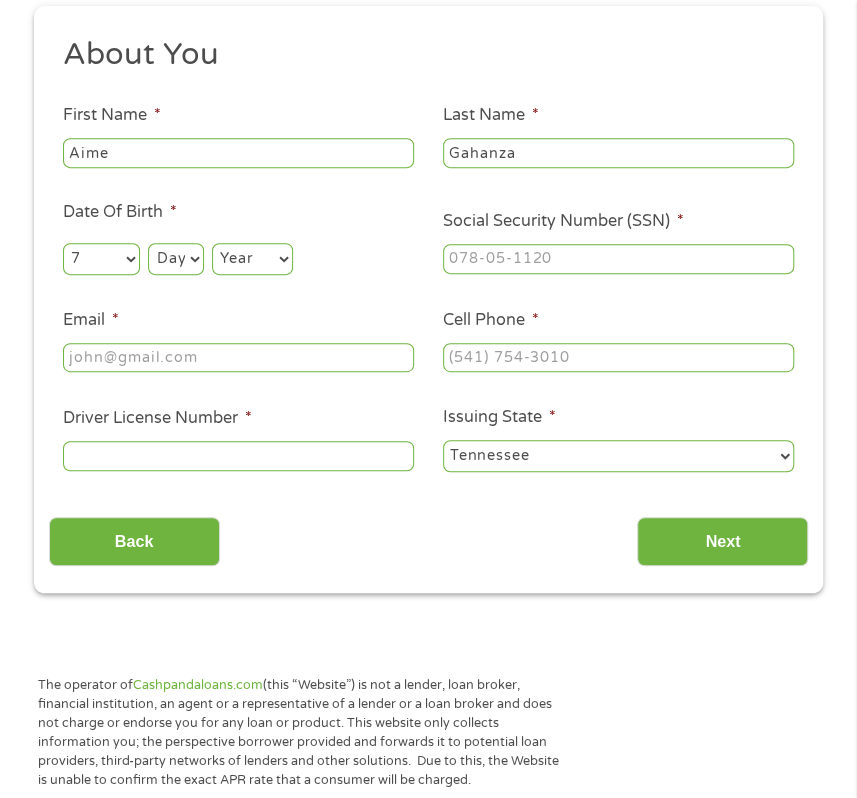 click on "Day 1 2 3 4 5 6 7 8 9 10 11 12 13 14 15 16 17 18 19 20 21 22 23 24 25 26 27 28 29 30 31" at bounding box center (175, 259) 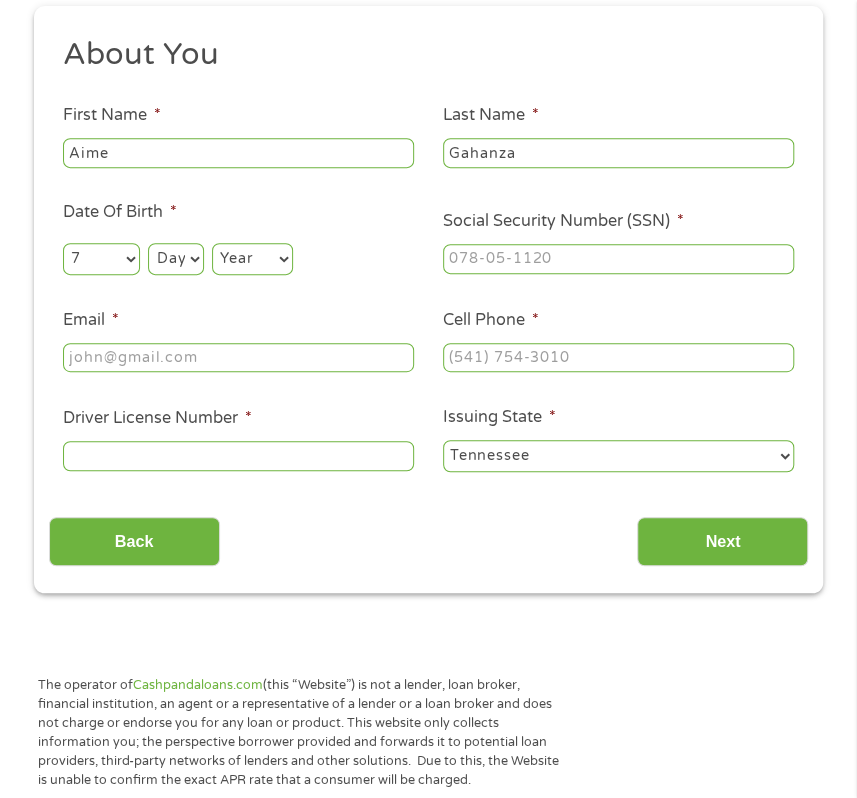 select on "30" 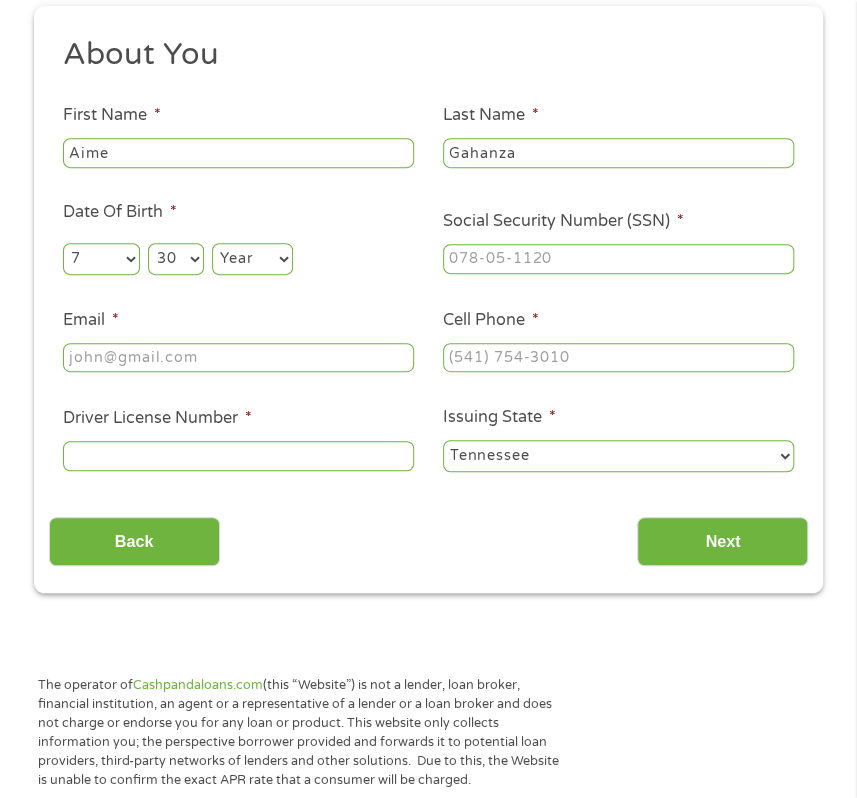 click on "Day 1 2 3 4 5 6 7 8 9 10 11 12 13 14 15 16 17 18 19 20 21 22 23 24 25 26 27 28 29 30 31" at bounding box center (175, 259) 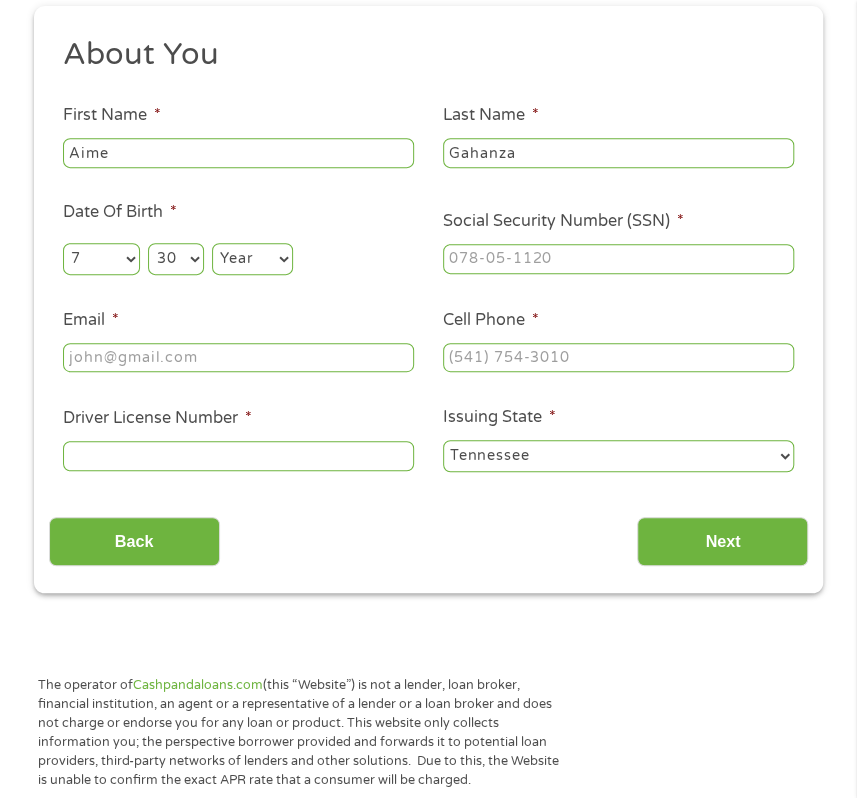 click on "Year 2007 2006 2005 2004 2003 2002 2001 2000 1999 1998 1997 1996 1995 1994 1993 1992 1991 1990 1989 1988 1987 1986 1985 1984 1983 1982 1981 1980 1979 1978 1977 1976 1975 1974 1973 1972 1971 1970 1969 1968 1967 1966 1965 1964 1963 1962 1961 1960 1959 1958 1957 1956 1955 1954 1953 1952 1951 1950 1949 1948 1947 1946 1945 1944 1943 1942 1941 1940 1939 1938 1937 1936 1935 1934 1933 1932 1931 1930 1929 1928 1927 1926 1925 1924 1923 1922 1921 1920" at bounding box center (252, 259) 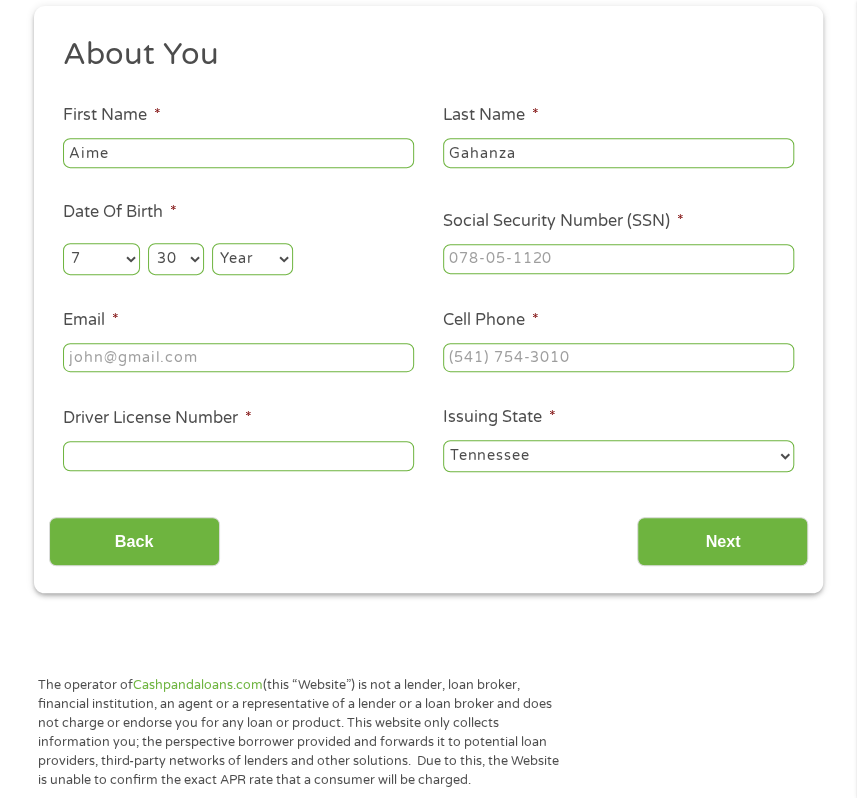 select on "1973" 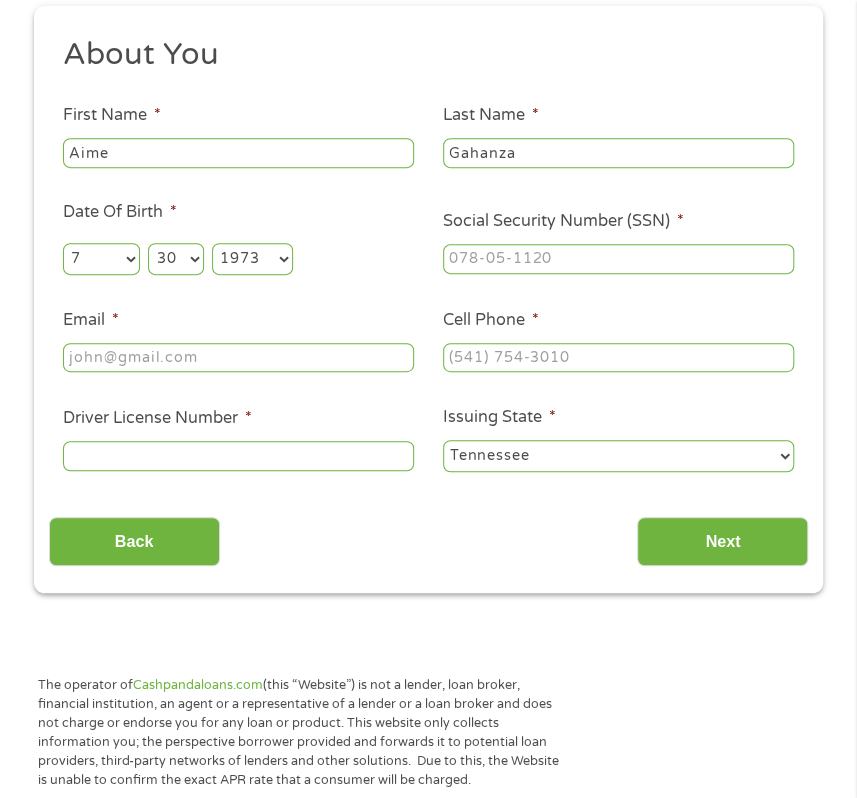 click on "Year 2007 2006 2005 2004 2003 2002 2001 2000 1999 1998 1997 1996 1995 1994 1993 1992 1991 1990 1989 1988 1987 1986 1985 1984 1983 1982 1981 1980 1979 1978 1977 1976 1975 1974 1973 1972 1971 1970 1969 1968 1967 1966 1965 1964 1963 1962 1961 1960 1959 1958 1957 1956 1955 1954 1953 1952 1951 1950 1949 1948 1947 1946 1945 1944 1943 1942 1941 1940 1939 1938 1937 1936 1935 1934 1933 1932 1931 1930 1929 1928 1927 1926 1925 1924 1923 1922 1921 1920" at bounding box center (252, 259) 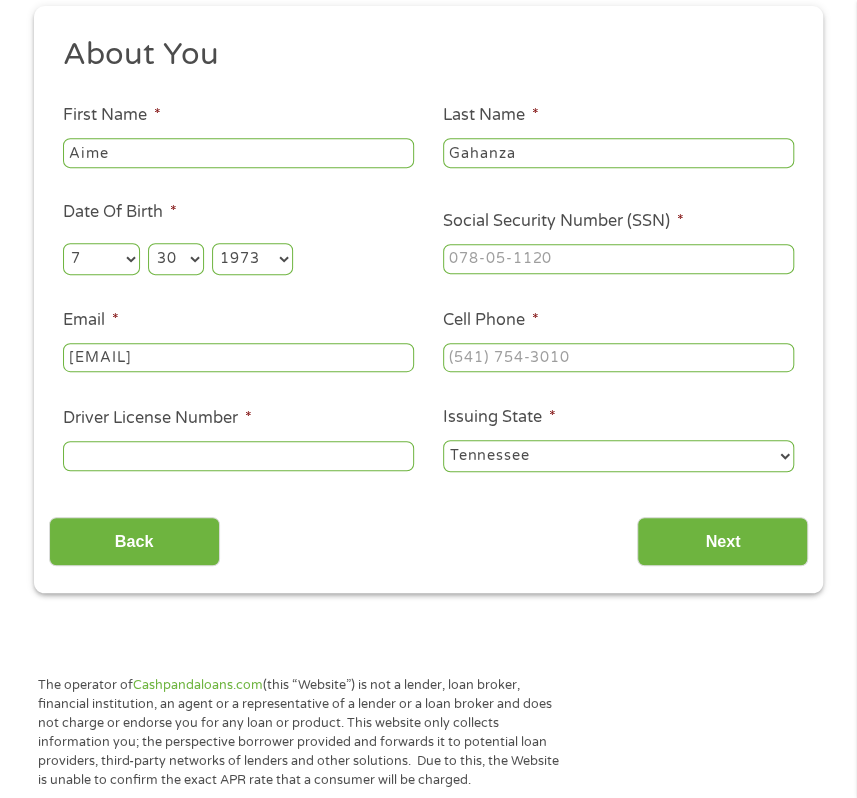 type on "[EMAIL]" 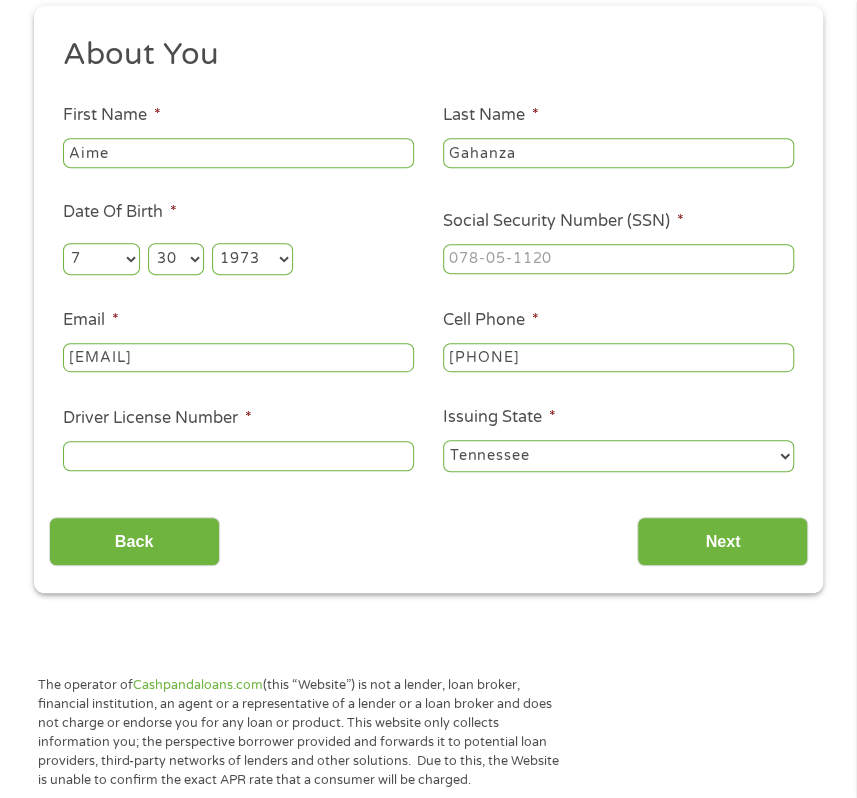 type on "[PHONE]" 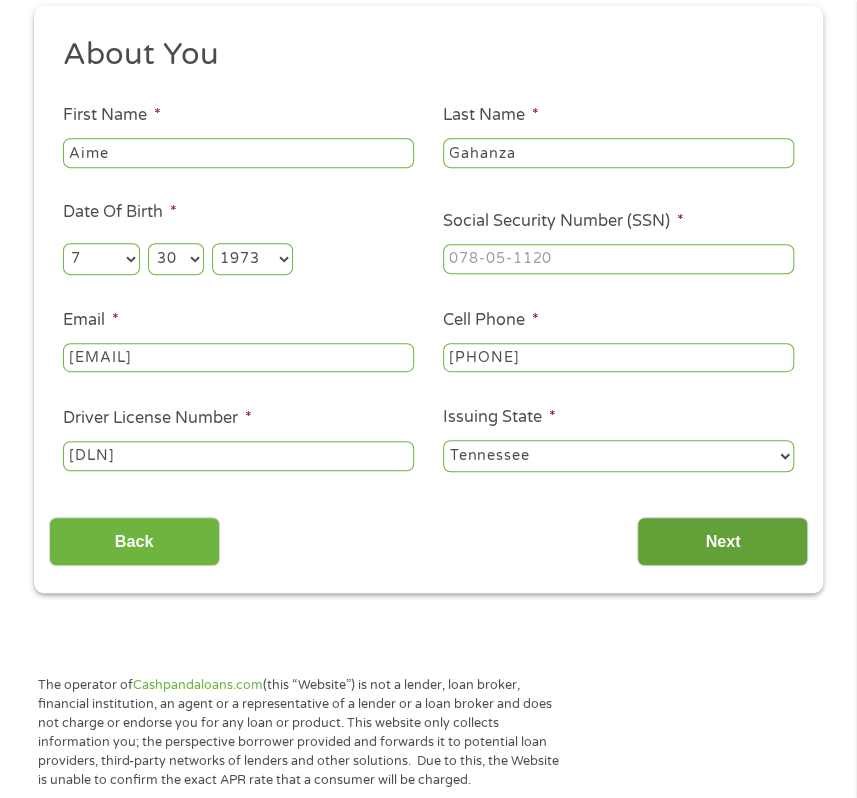 type on "[DLN]" 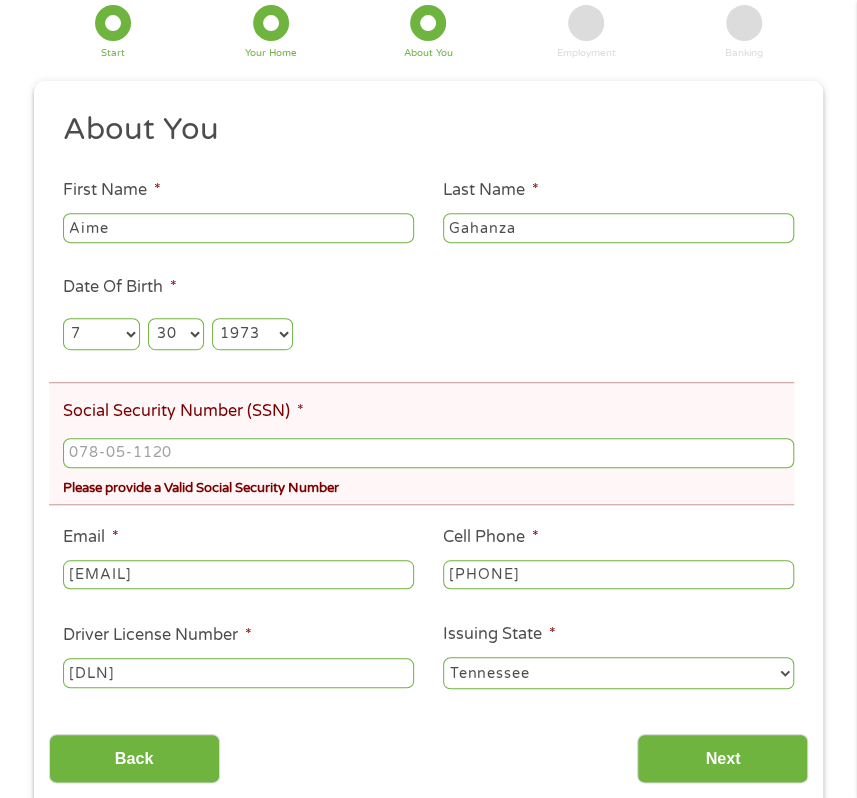 scroll, scrollTop: 8, scrollLeft: 8, axis: both 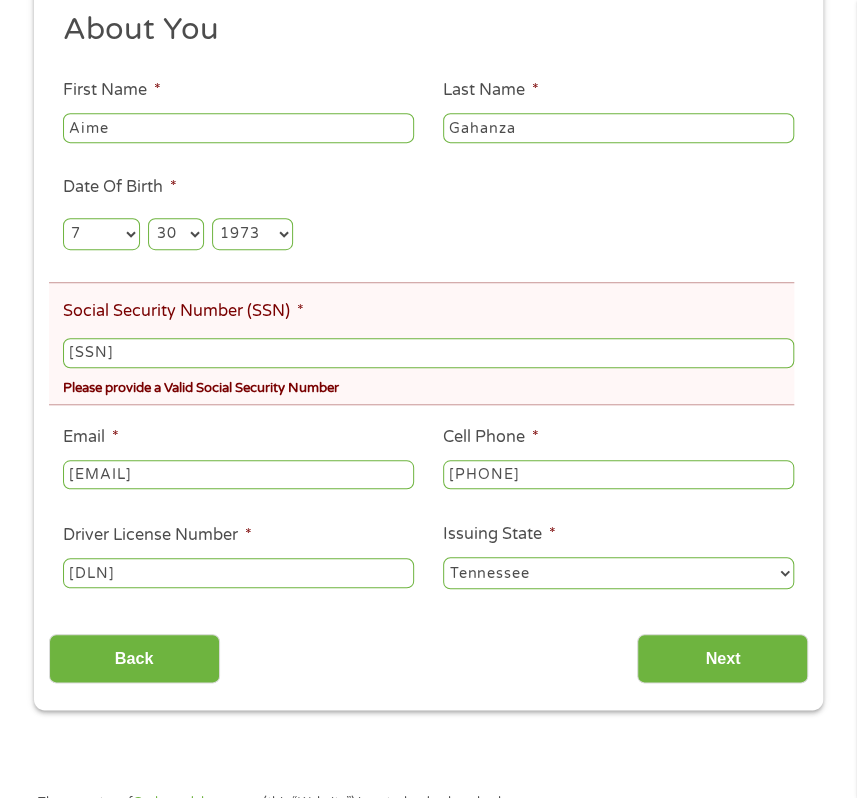 type on "[SSN]" 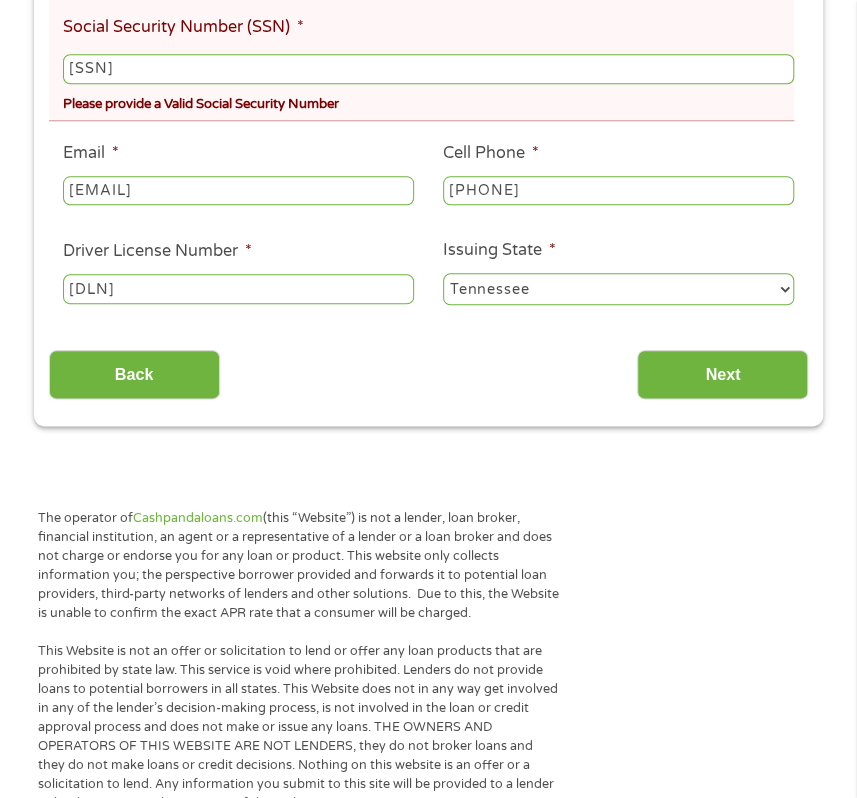 scroll, scrollTop: 610, scrollLeft: 0, axis: vertical 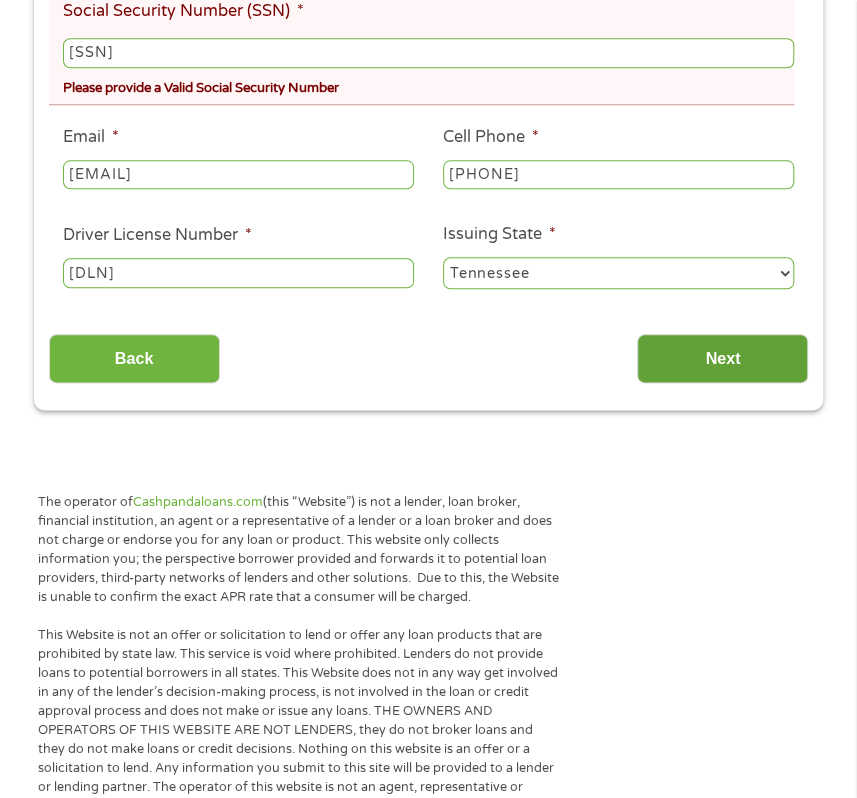 click on "Next" at bounding box center (722, 358) 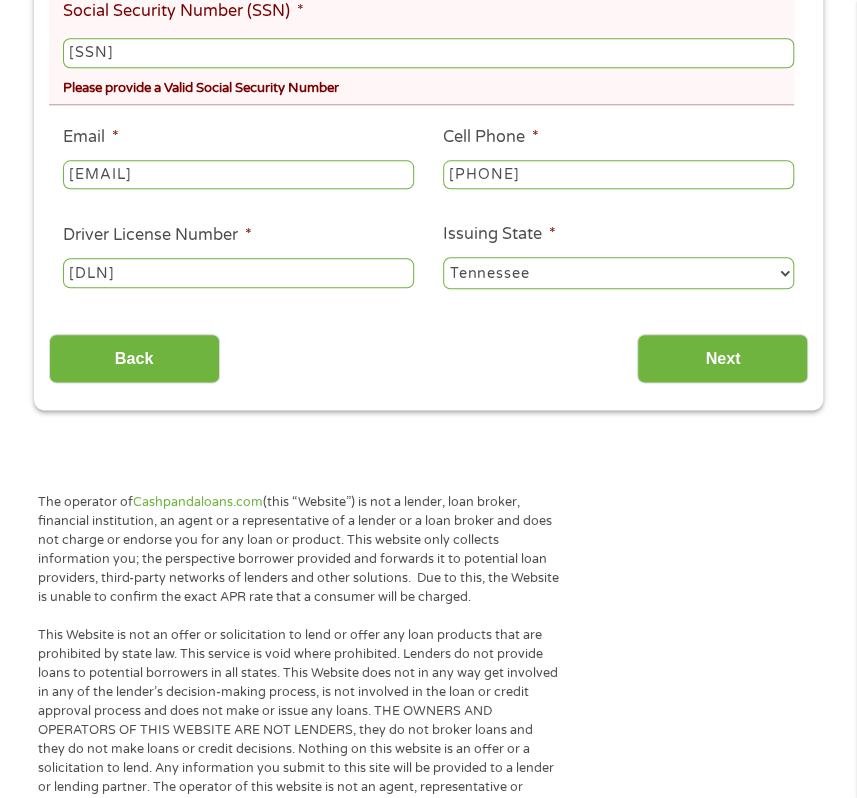 scroll, scrollTop: 8, scrollLeft: 8, axis: both 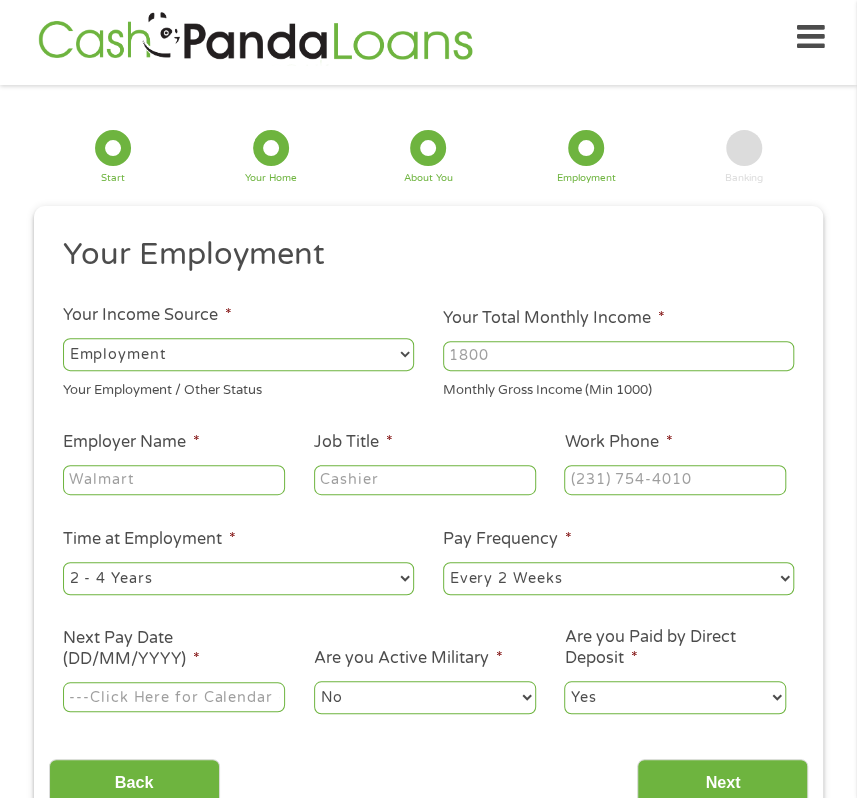 type on "[COMPANY]" 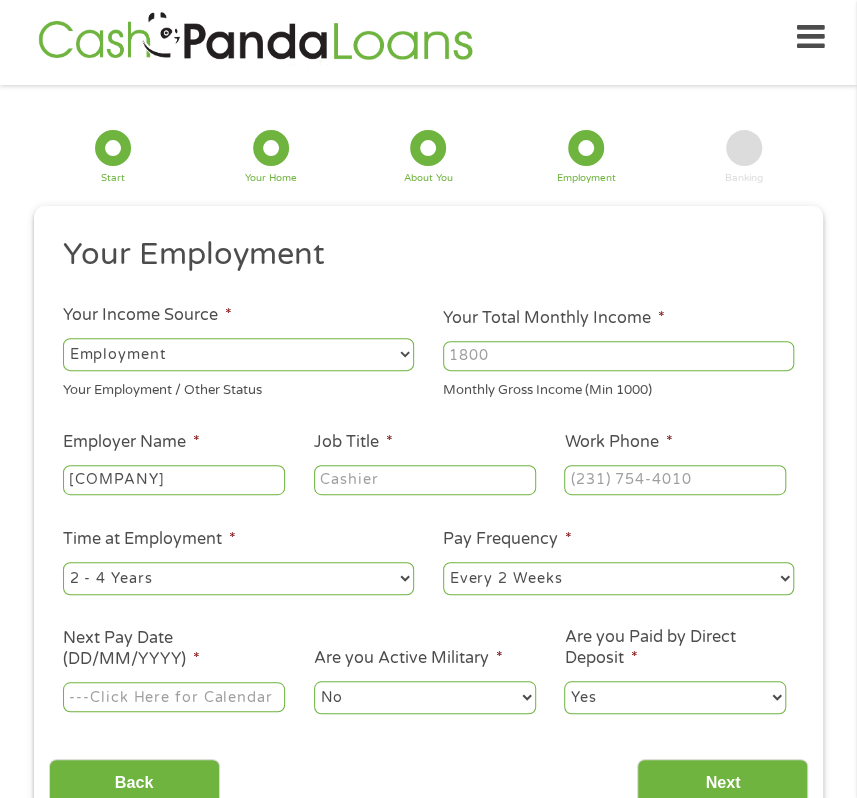type on "Worker" 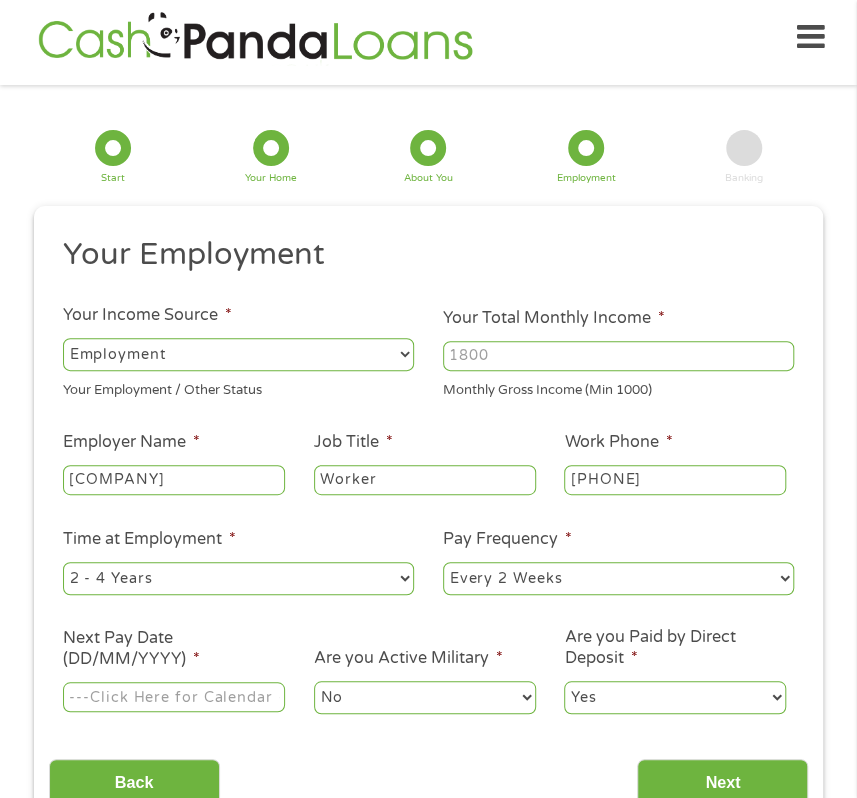 type on "[PHONE]" 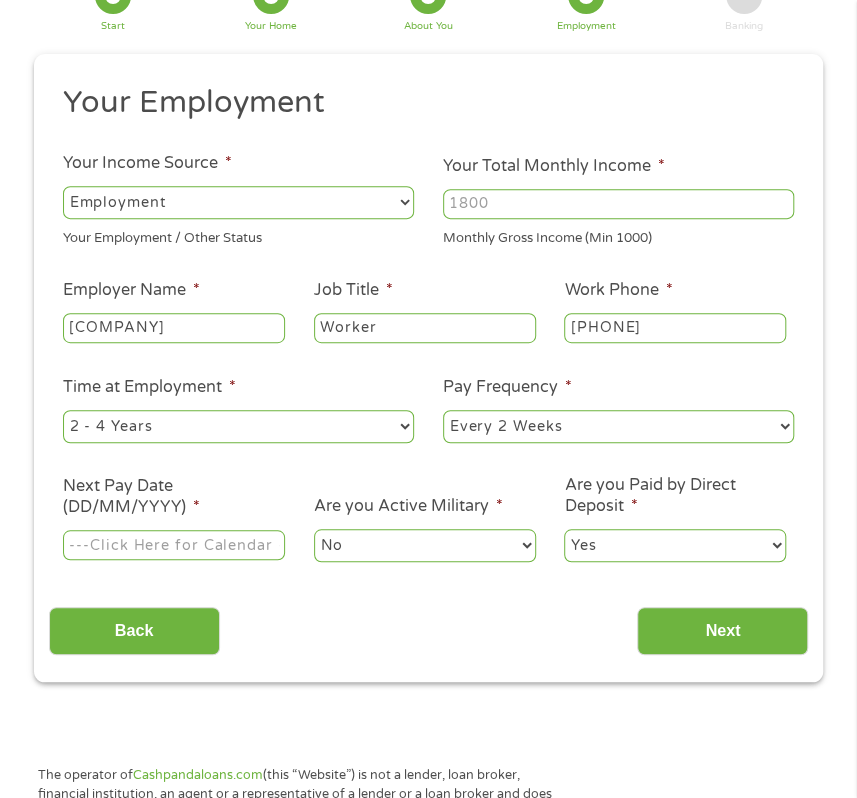 scroll, scrollTop: 210, scrollLeft: 0, axis: vertical 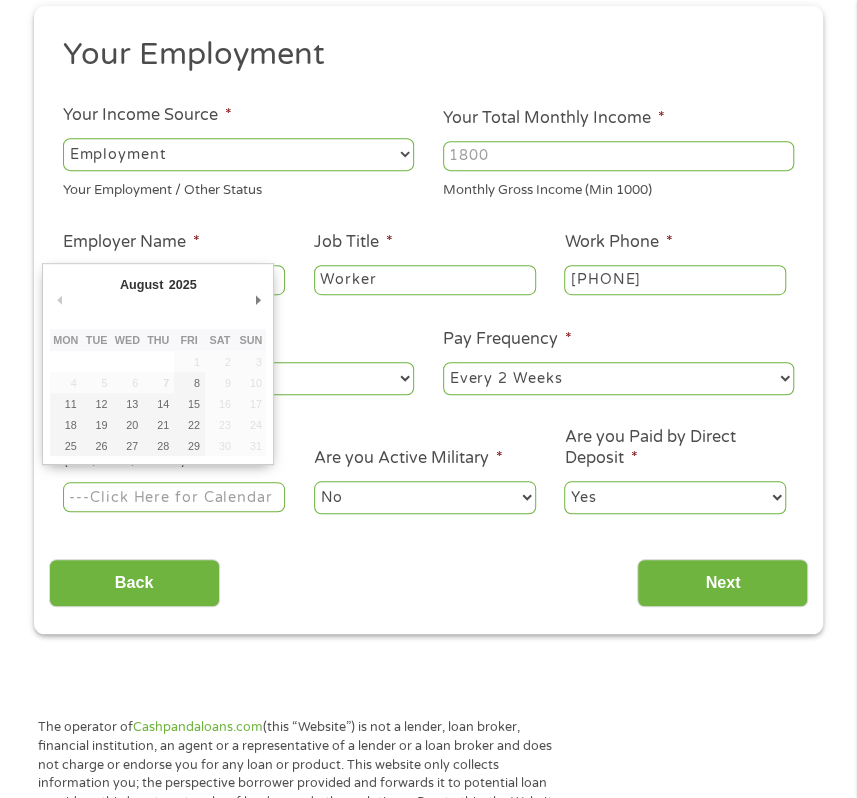 click on "Next Pay Date (DD/MM/YYYY) *" at bounding box center [174, 497] 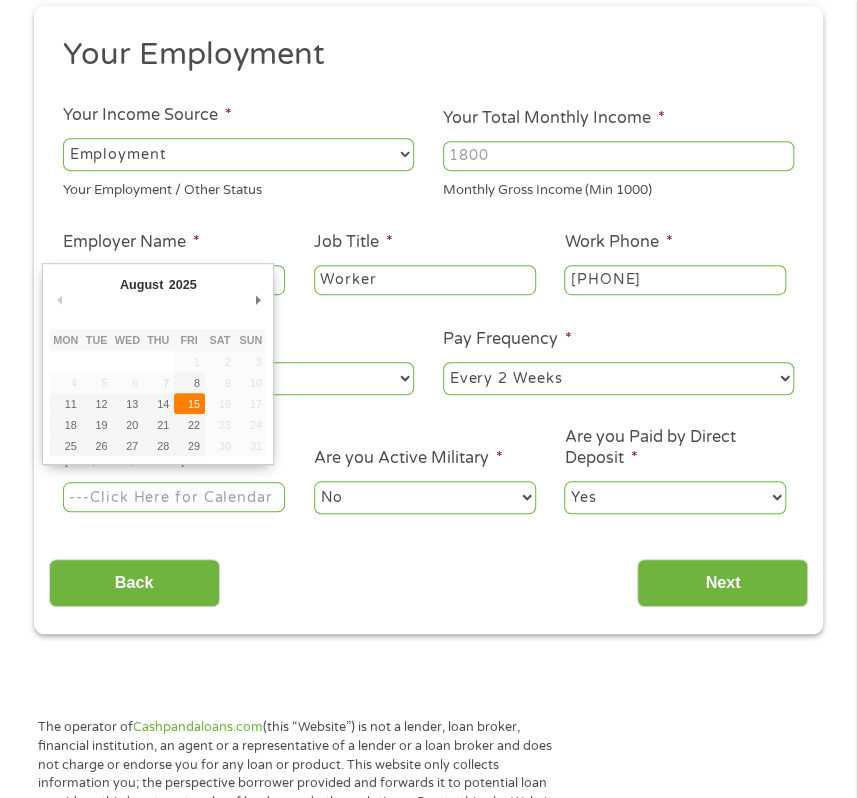 type on "15/08/2025" 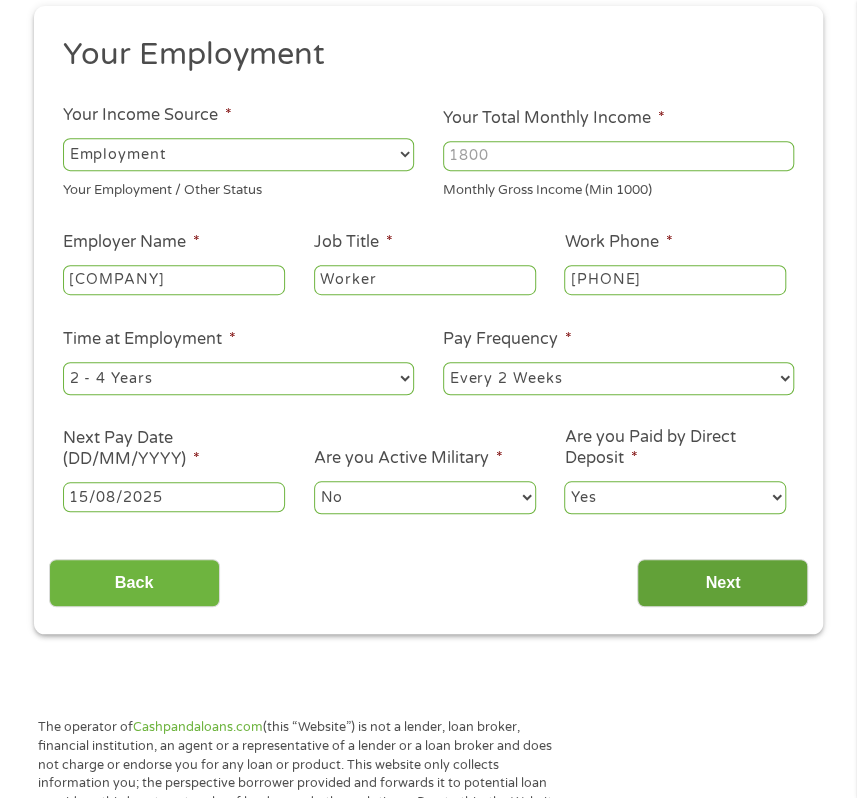 click on "Next" at bounding box center (722, 583) 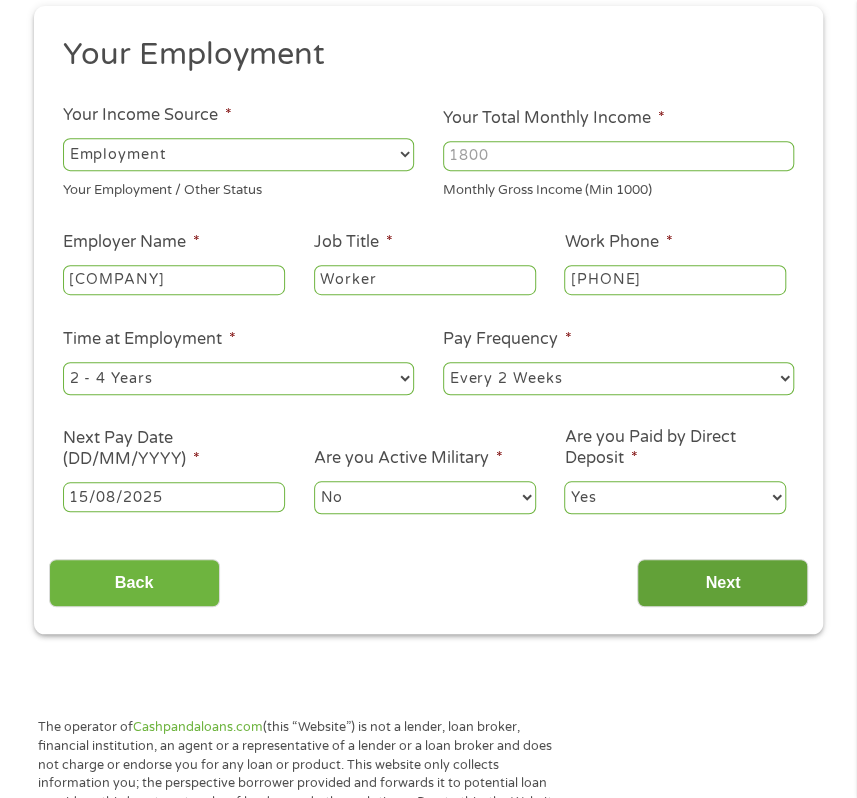 scroll, scrollTop: 112, scrollLeft: 0, axis: vertical 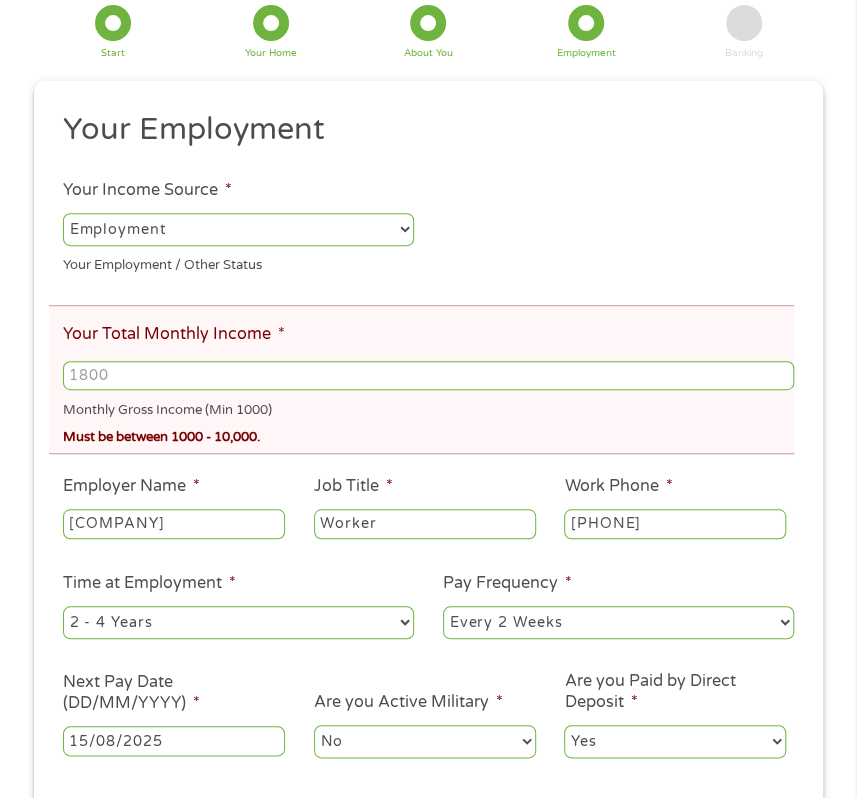 drag, startPoint x: 286, startPoint y: 417, endPoint x: 300, endPoint y: 431, distance: 19.79899 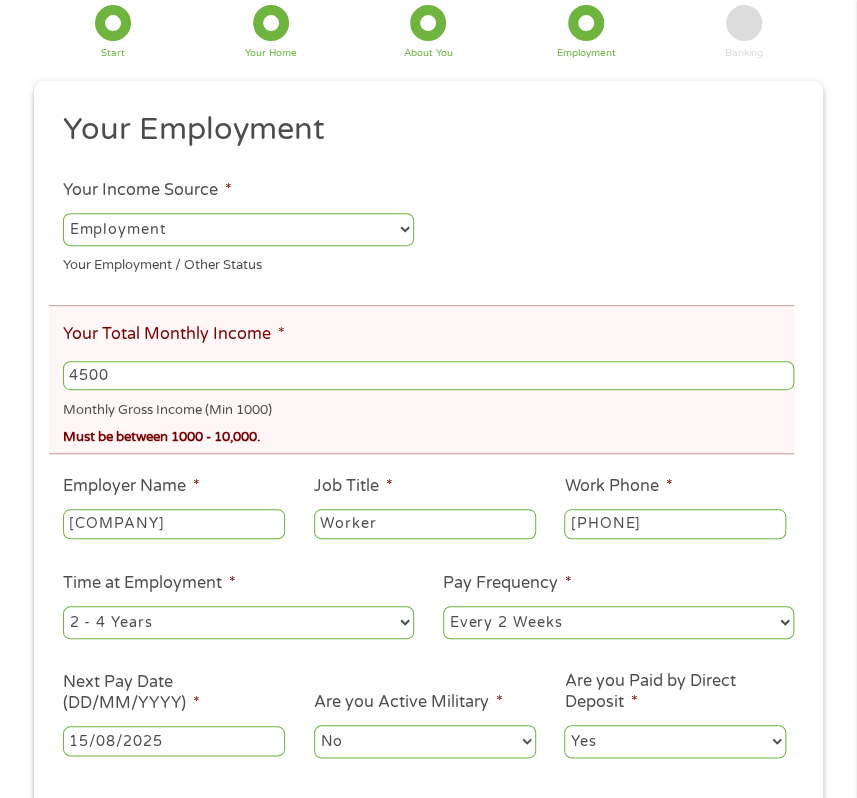 type on "4500" 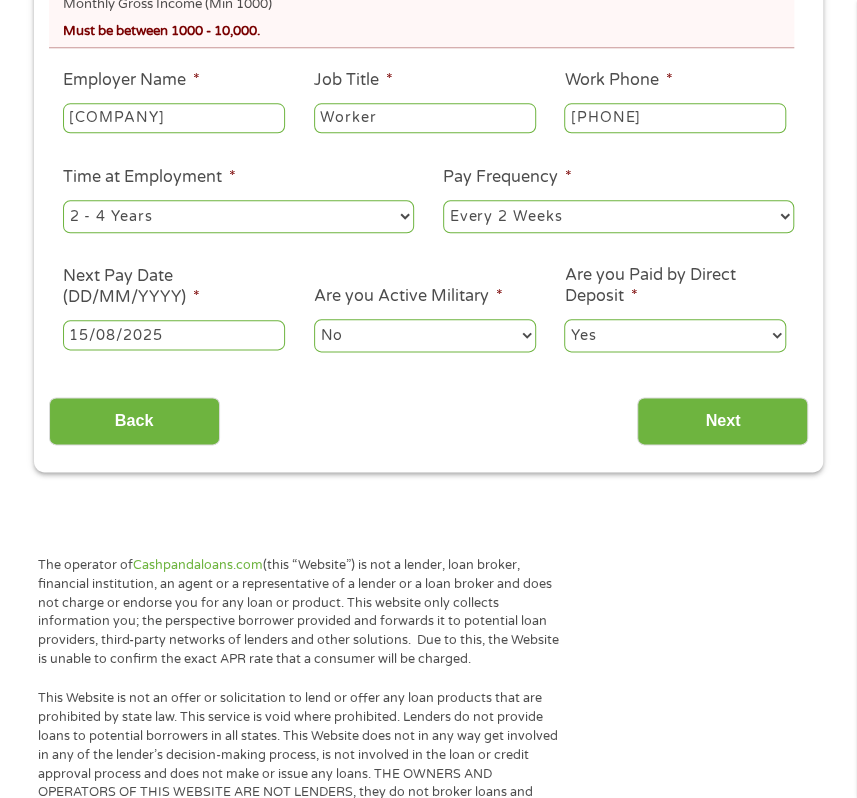scroll, scrollTop: 710, scrollLeft: 0, axis: vertical 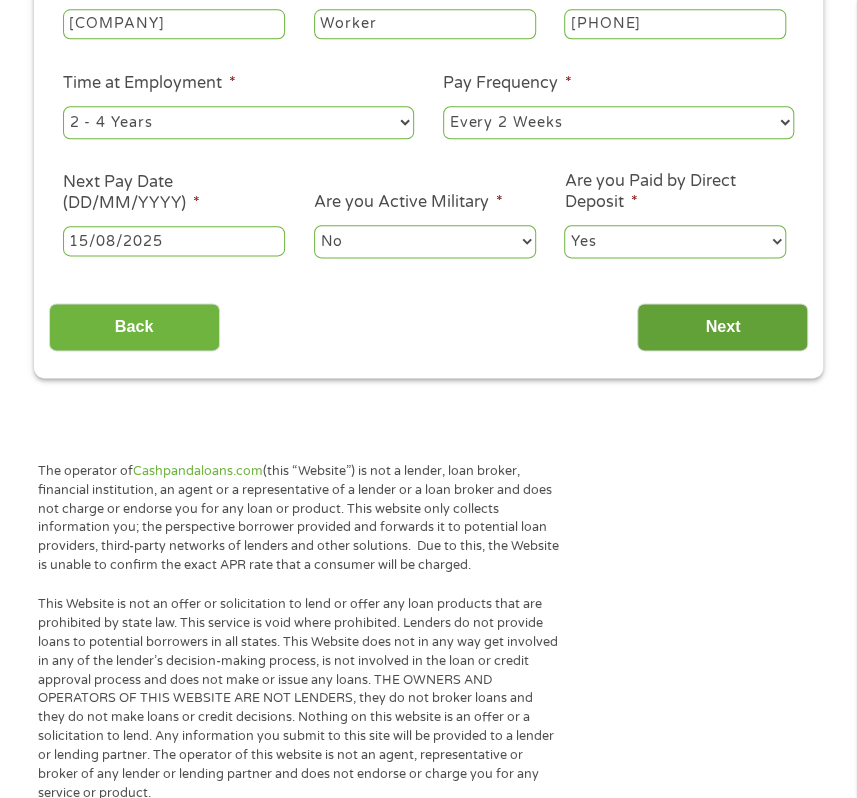 click on "Next" at bounding box center [722, 327] 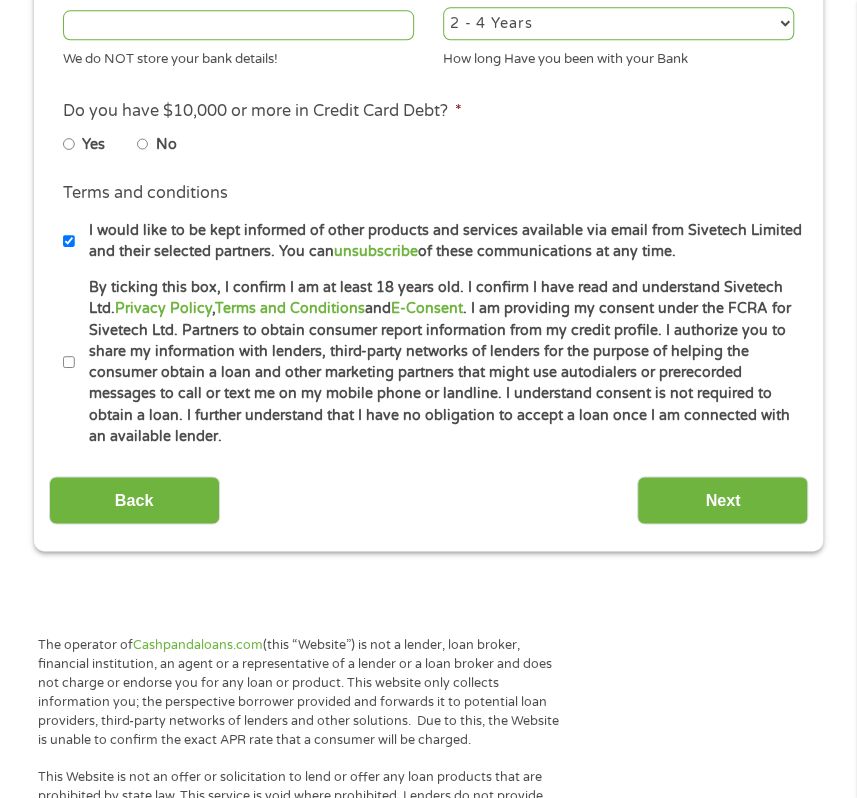 scroll, scrollTop: 8, scrollLeft: 8, axis: both 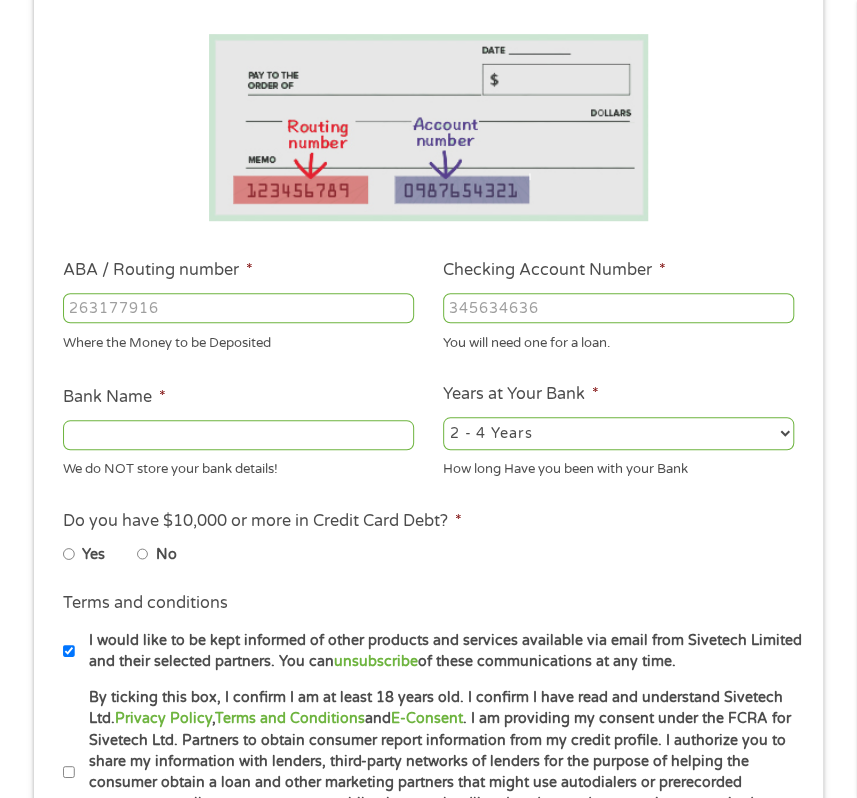 type on "64000020" 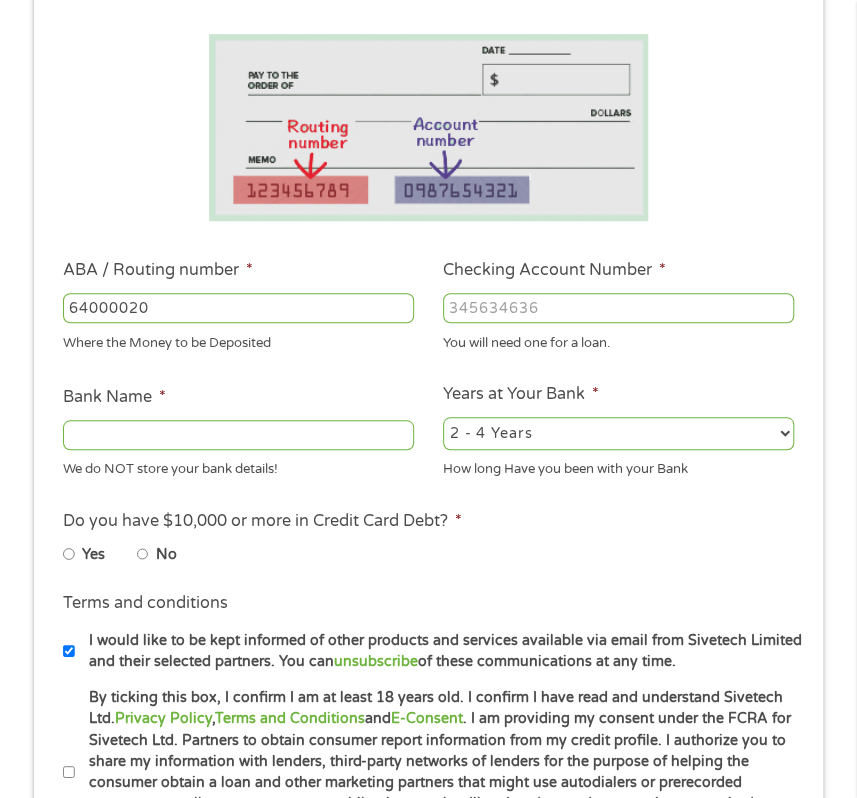 type on "[ACCOUNT]" 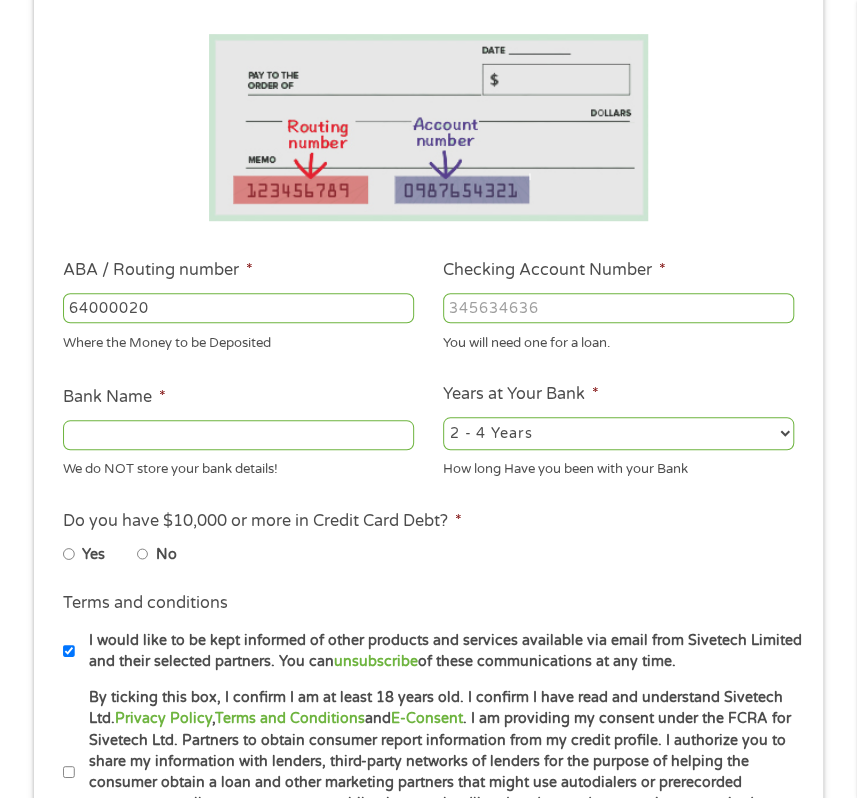 click on "Bank Name *" at bounding box center (238, 435) 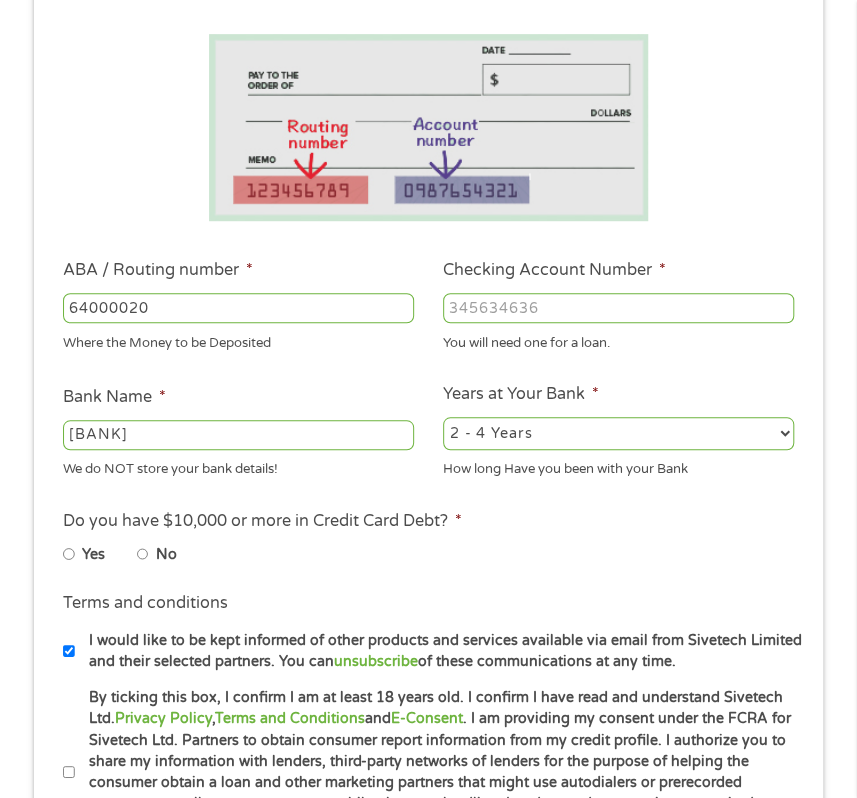 scroll, scrollTop: 500, scrollLeft: 0, axis: vertical 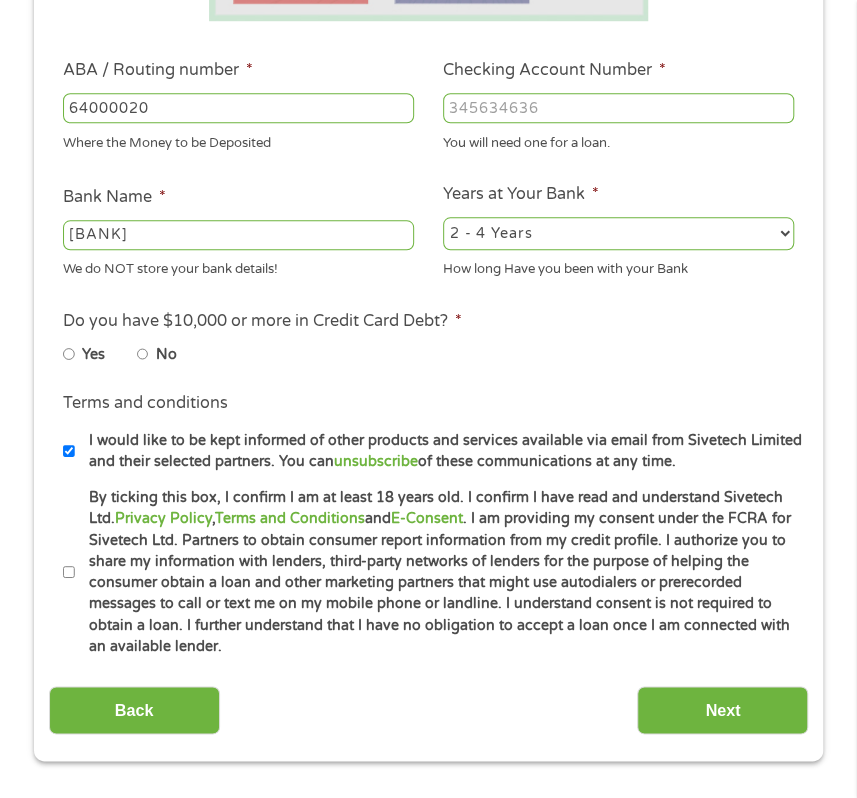type on "[BANK]" 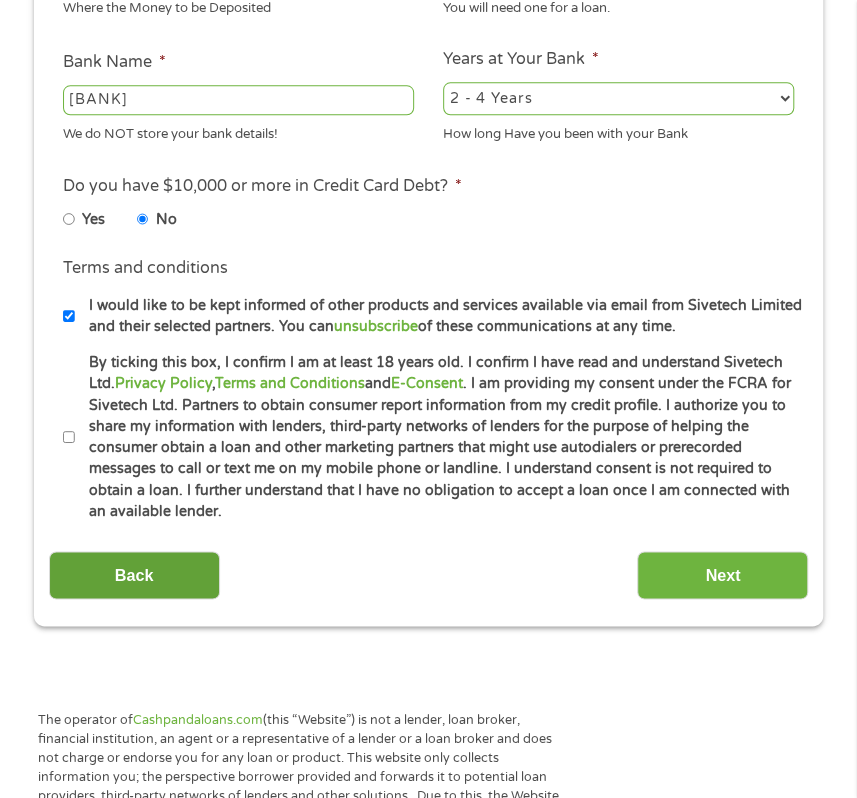 scroll, scrollTop: 800, scrollLeft: 0, axis: vertical 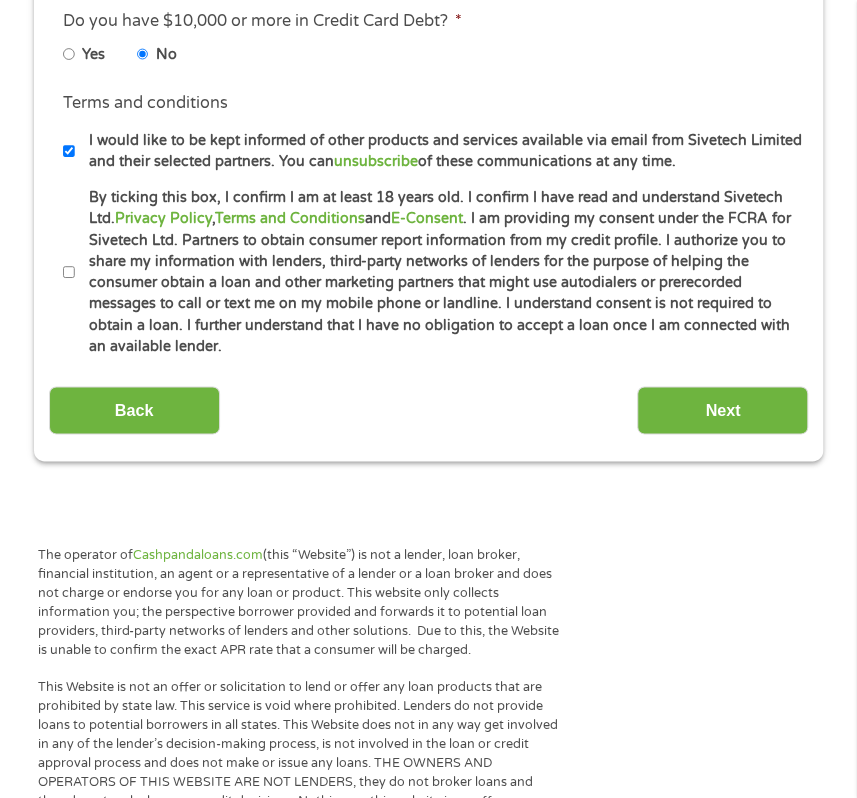 click on "Terms and conditions *
By ticking this box, I confirm I am at least 18 years old. I confirm I have read and understand Sivetech Ltd.  Privacy Policy ,  Terms and Conditions  and  E-Consent . I am providing my consent under the FCRA for Sivetech Ltd. Partners to obtain consumer report information from my credit profile. I authorize you to share my information with lenders, third-party networks of lenders for the purpose of helping the consumer obtain a loan and other marketing partners that might use autodialers or prerecorded messages to call or text me on my mobile phone or landline. I understand consent is not required to obtain a loan. I further understand that I have no obligation to accept a loan once I am connected with an available lender." at bounding box center (429, 272) 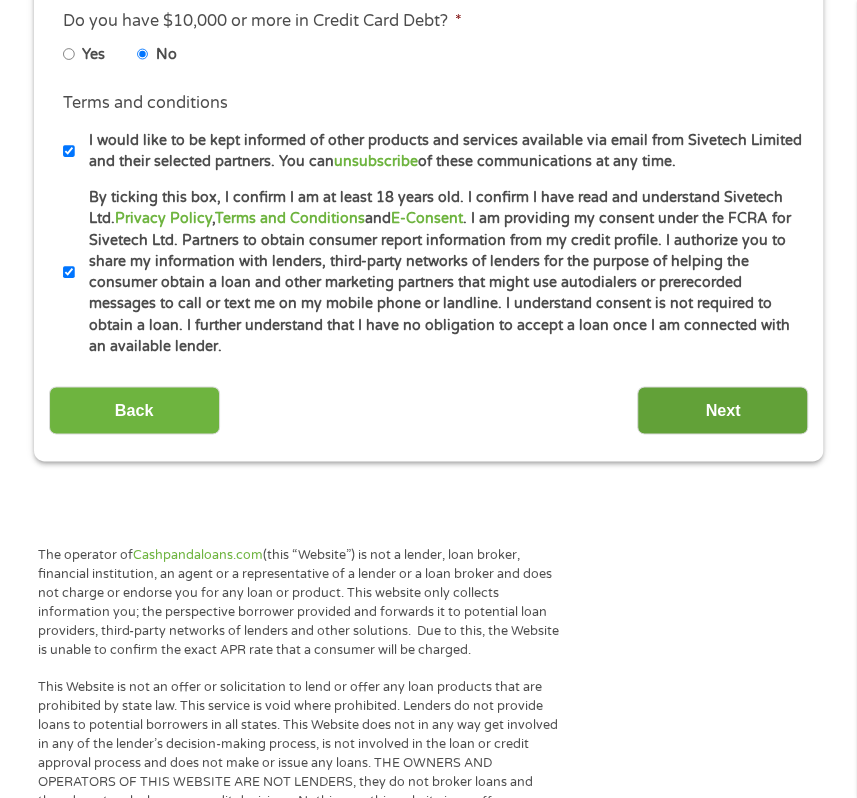 click on "Next" at bounding box center (722, 410) 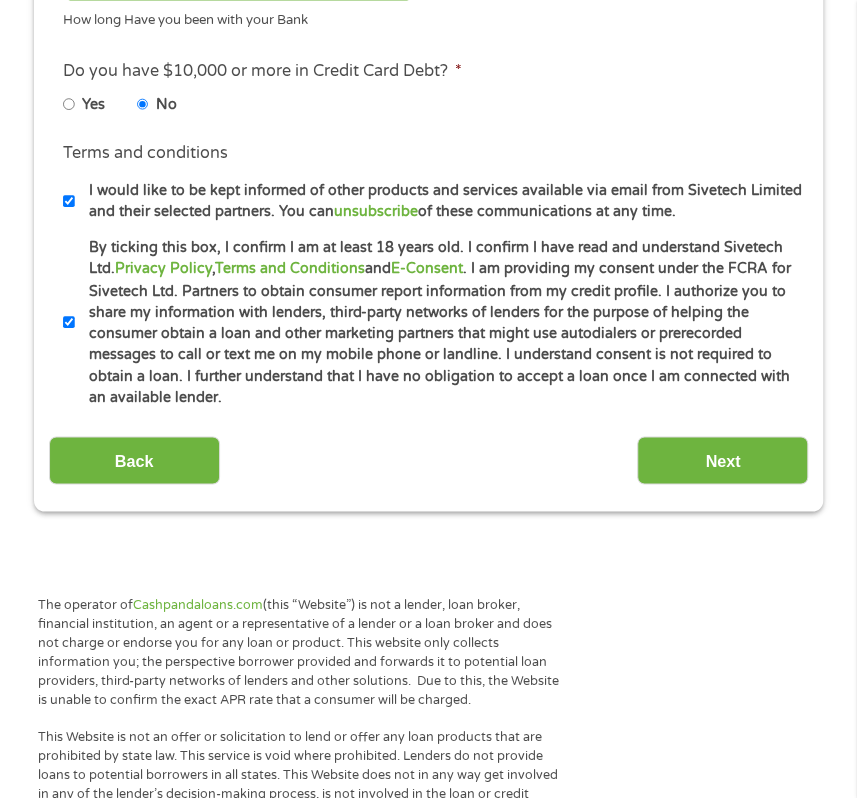 scroll, scrollTop: 963, scrollLeft: 0, axis: vertical 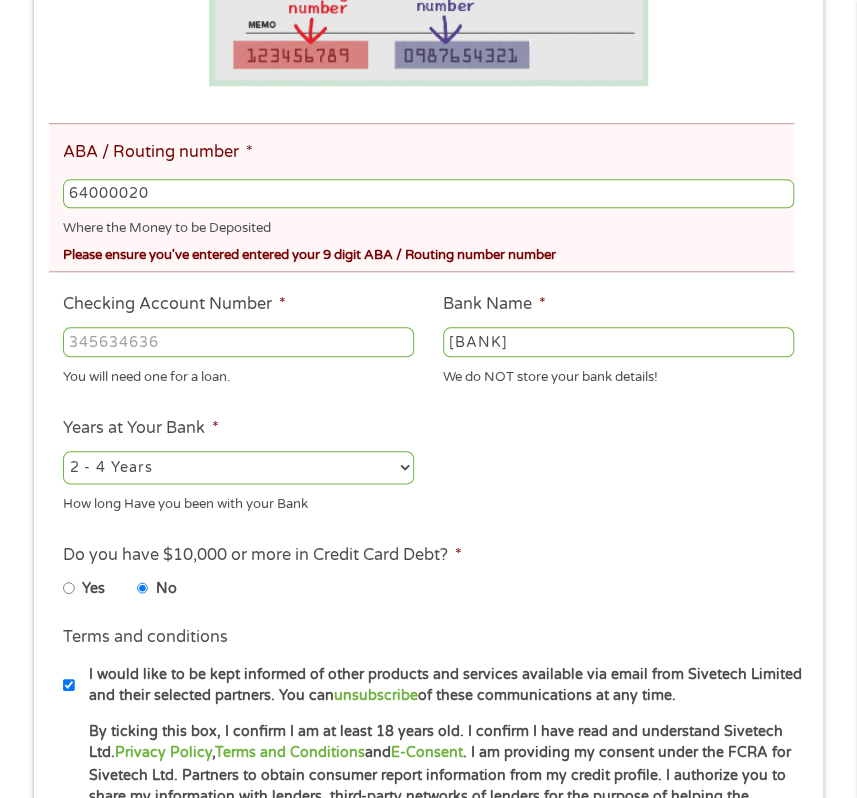 click on "64000020" at bounding box center (428, 194) 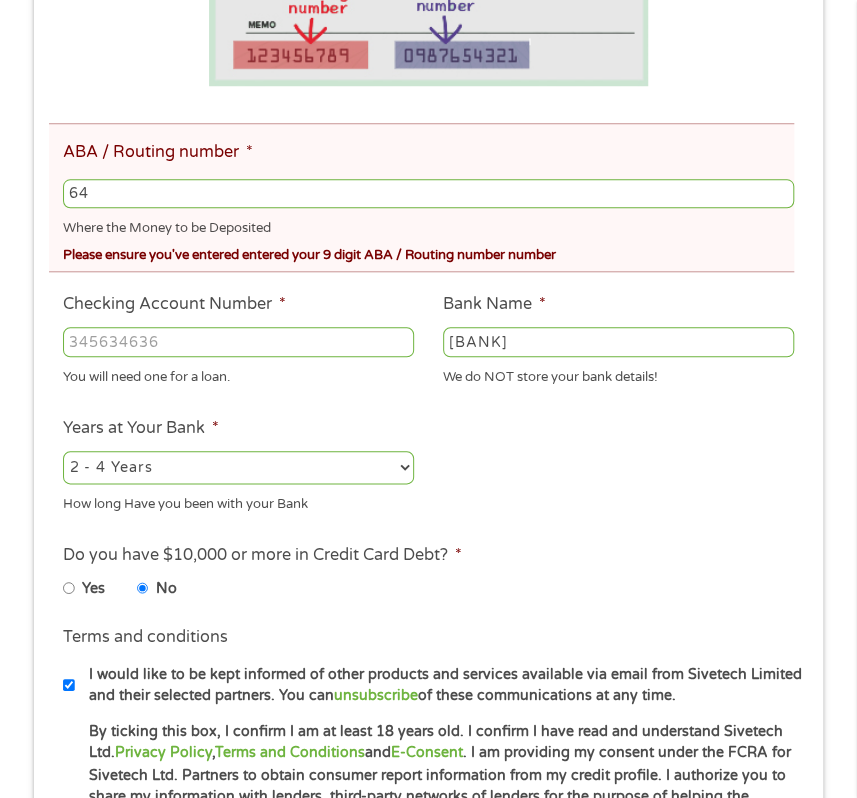 type on "6" 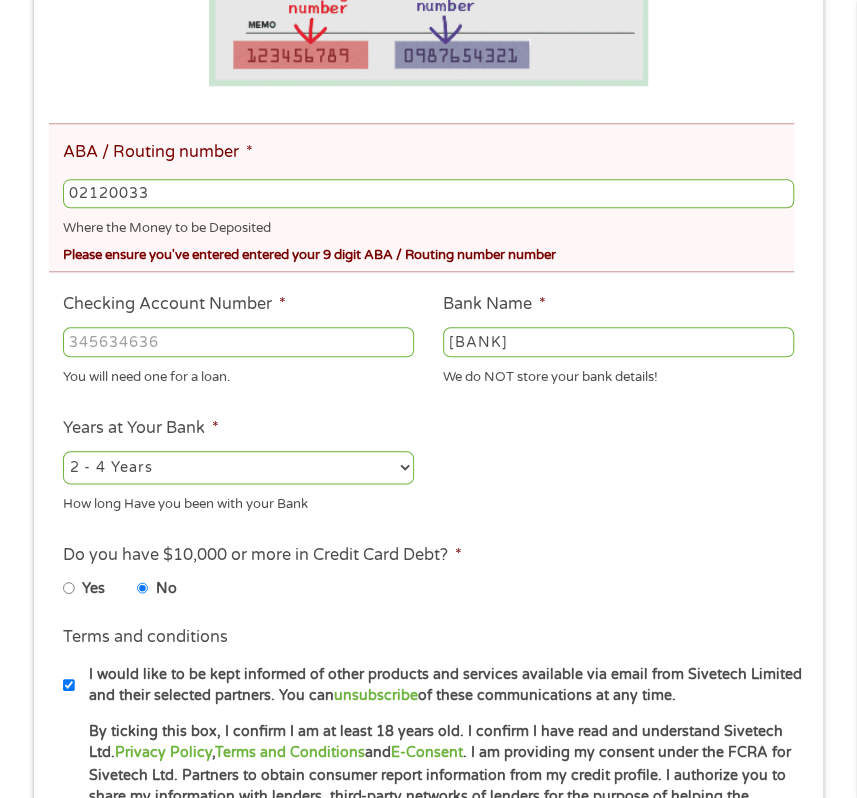 type on "021200339" 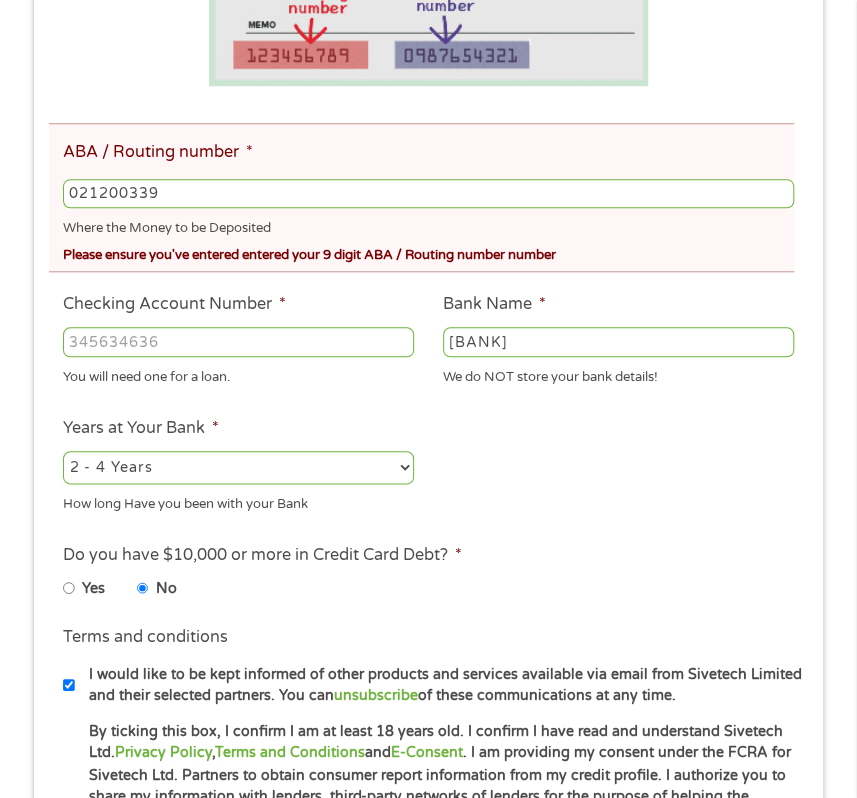 type on "BANK OF AMERICA NA" 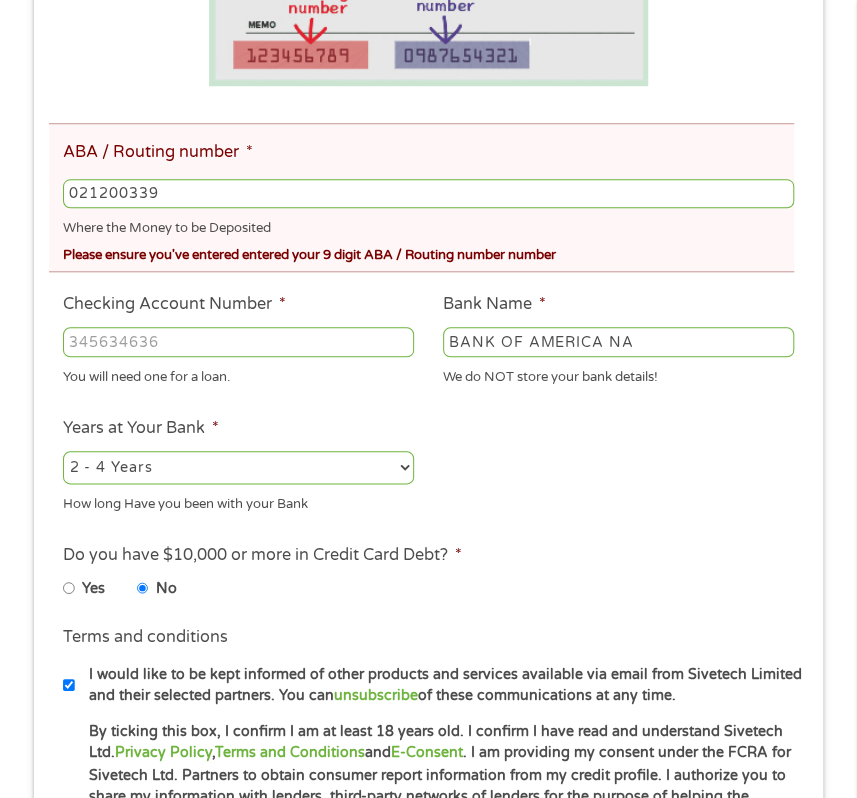 type on "021200339" 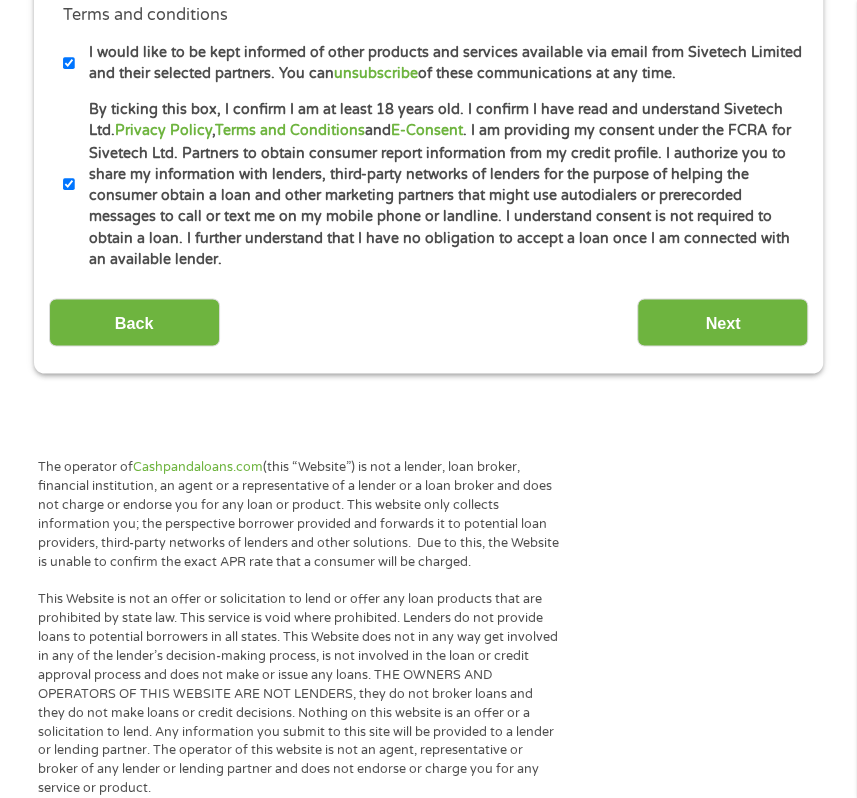 scroll, scrollTop: 1310, scrollLeft: 0, axis: vertical 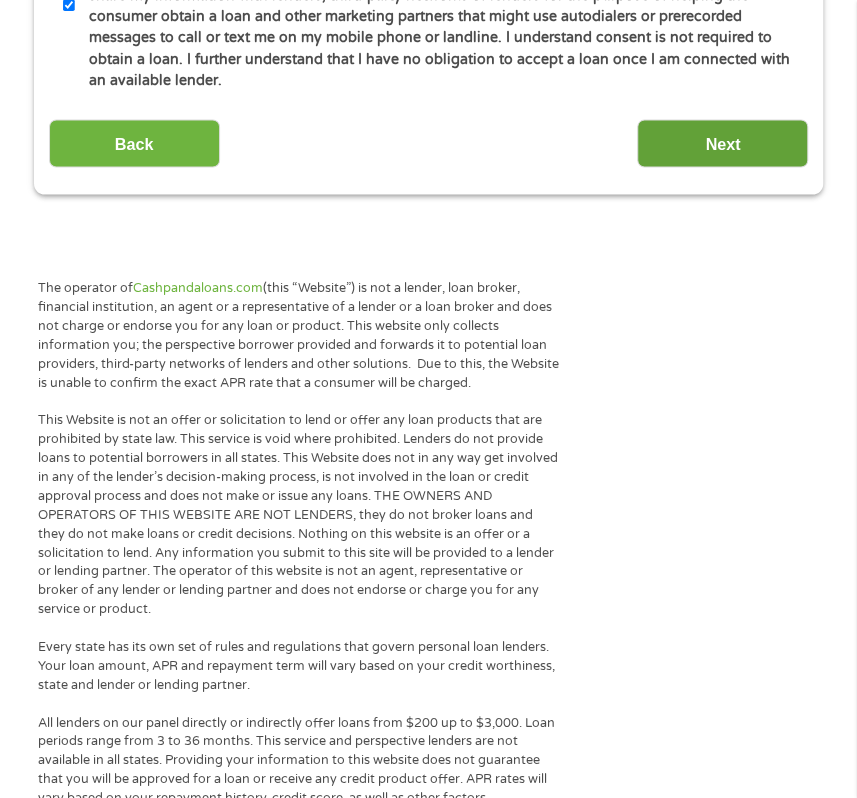 click on "Next" at bounding box center (722, 144) 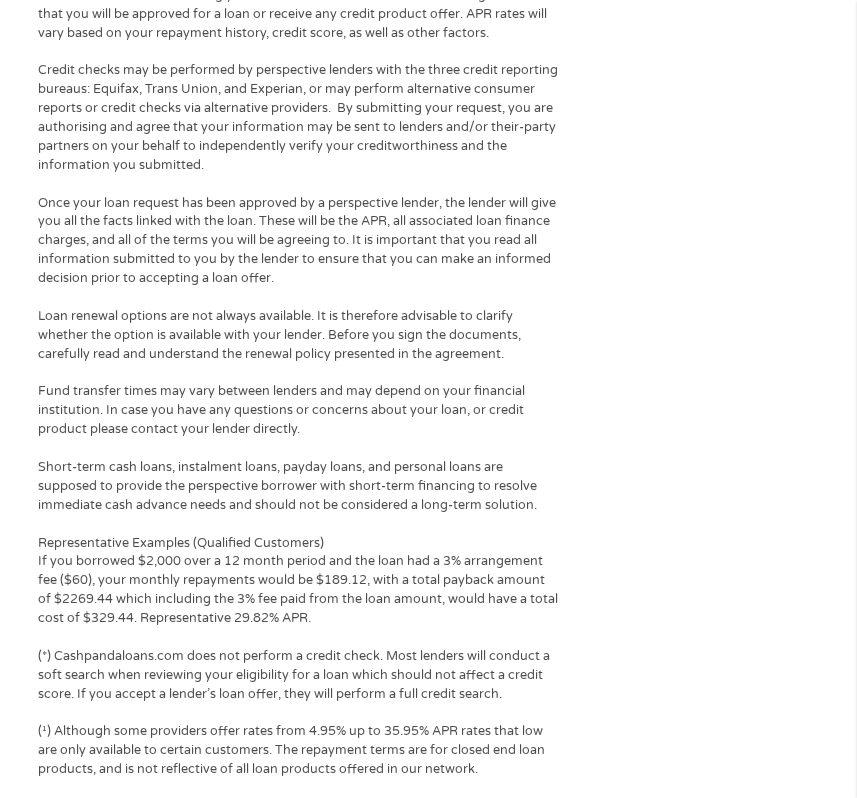 scroll, scrollTop: 8, scrollLeft: 8, axis: both 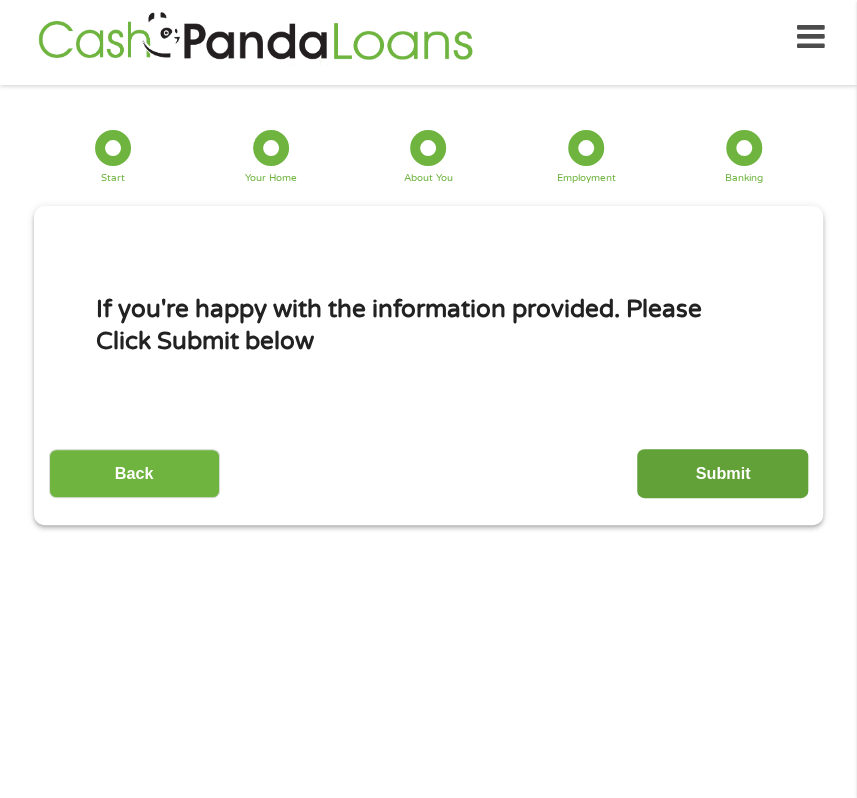 click on "Submit" at bounding box center (722, 473) 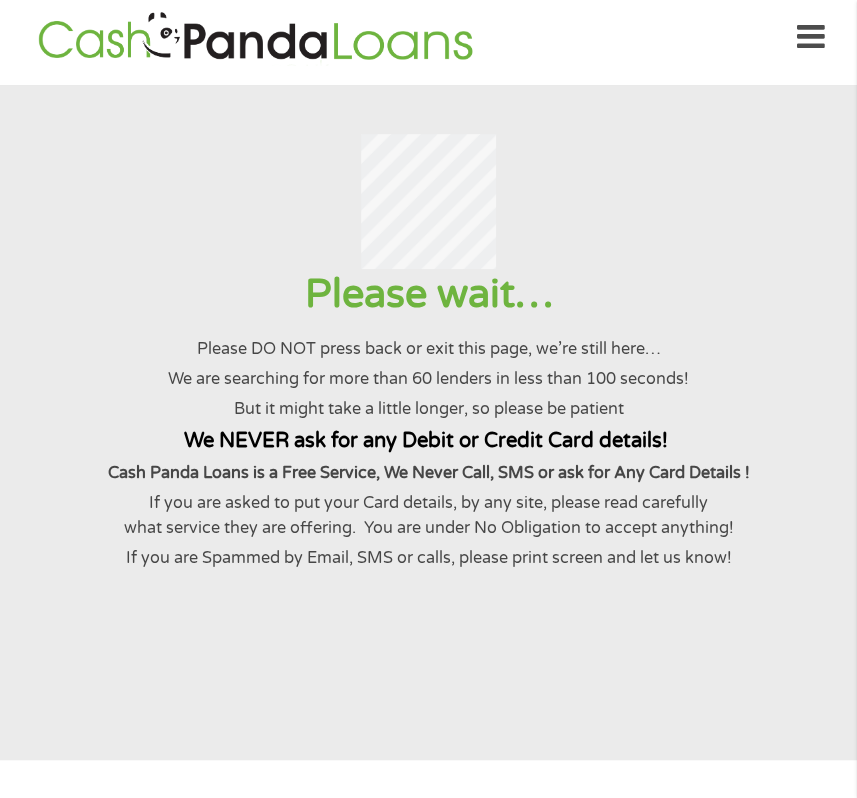 scroll, scrollTop: 0, scrollLeft: 0, axis: both 